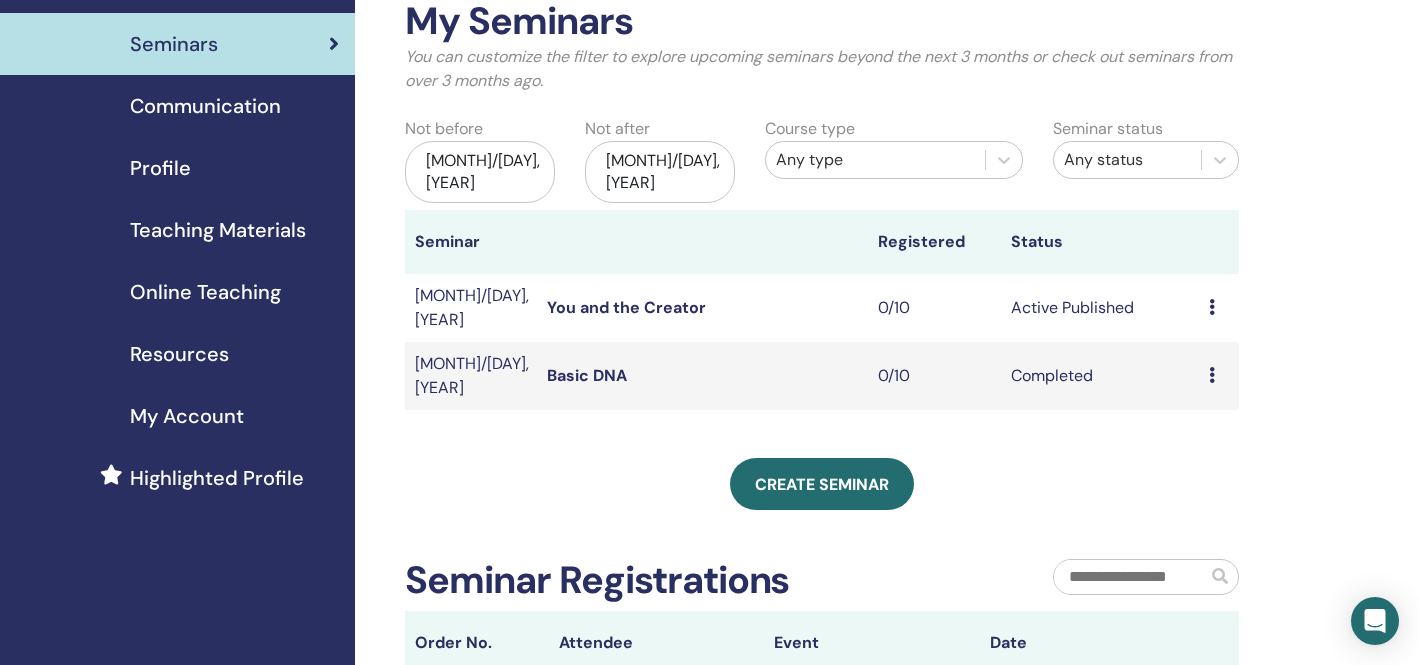 scroll, scrollTop: 134, scrollLeft: 0, axis: vertical 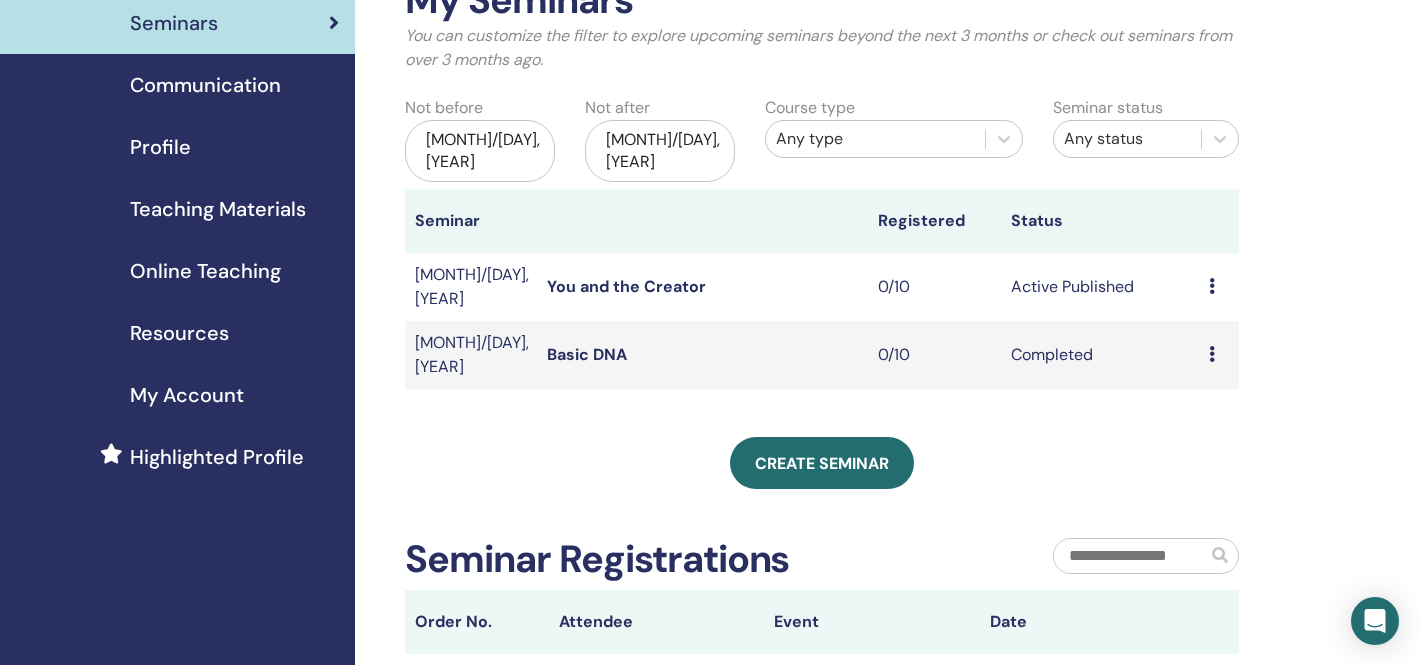 click on "You and the Creator" at bounding box center (626, 286) 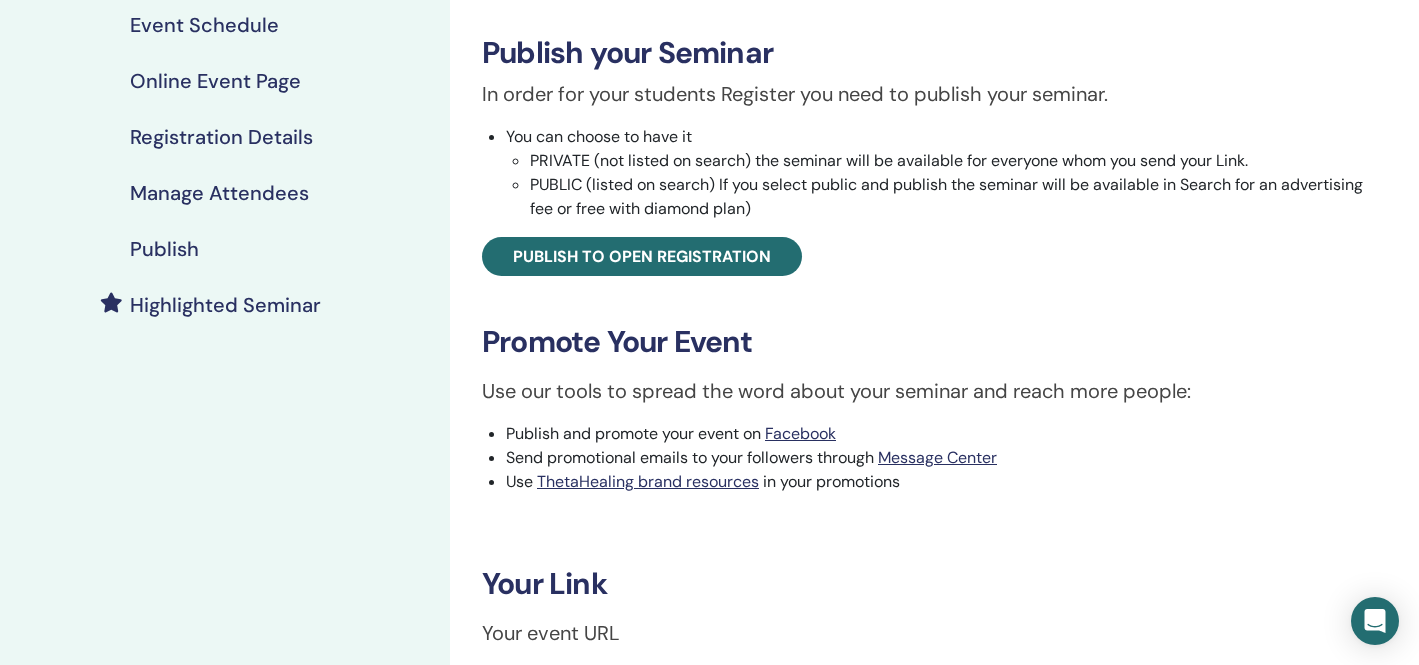 scroll, scrollTop: 286, scrollLeft: 0, axis: vertical 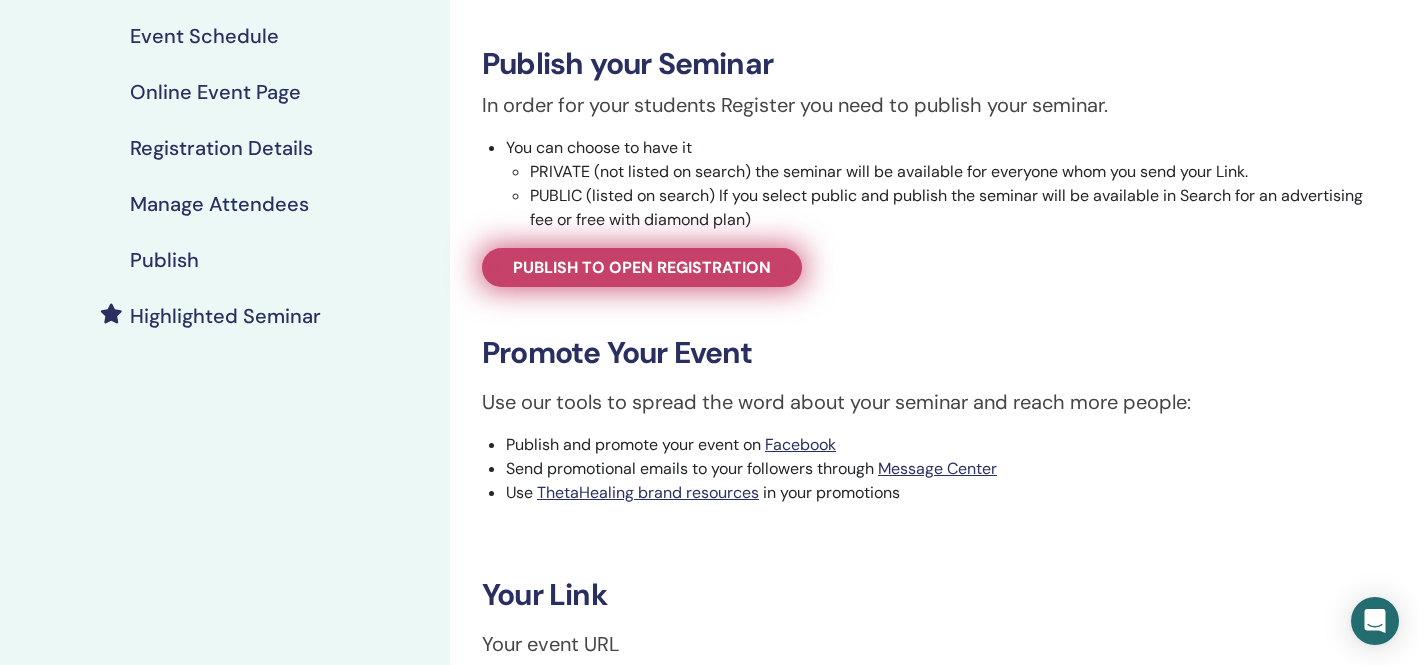 click on "Publish to open registration" at bounding box center (642, 267) 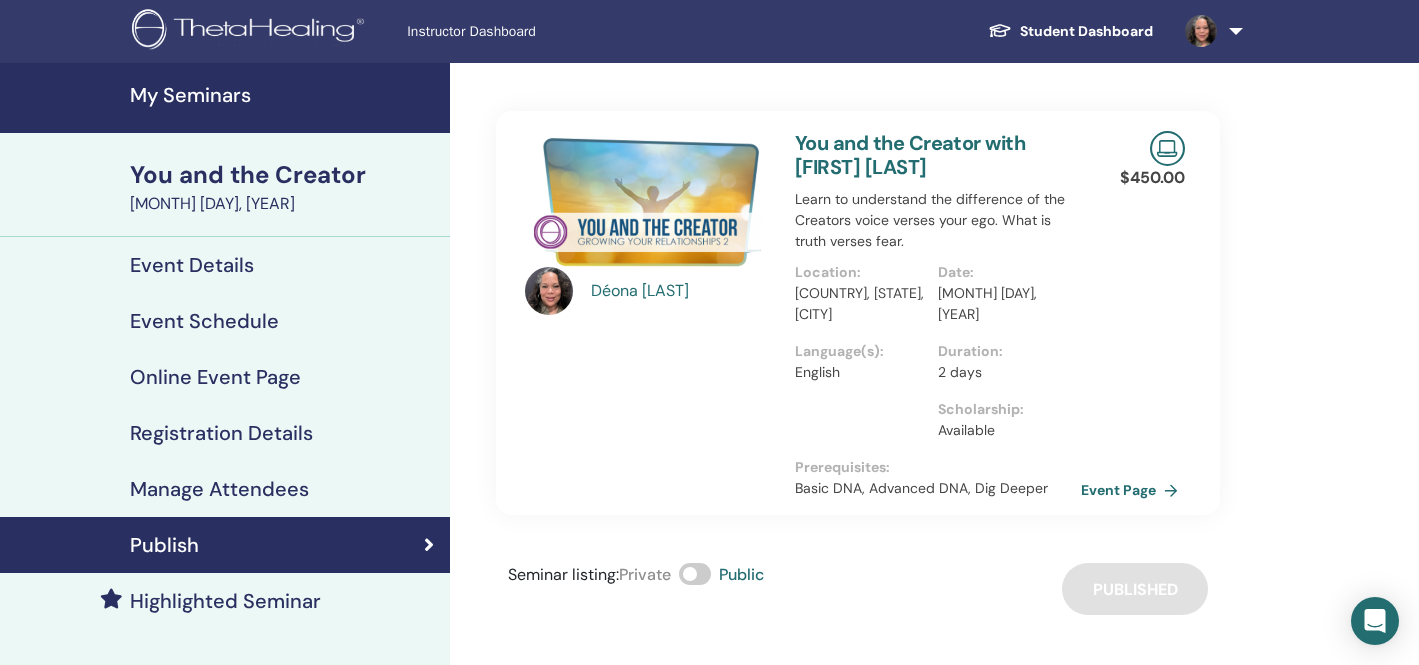 scroll, scrollTop: 3, scrollLeft: 0, axis: vertical 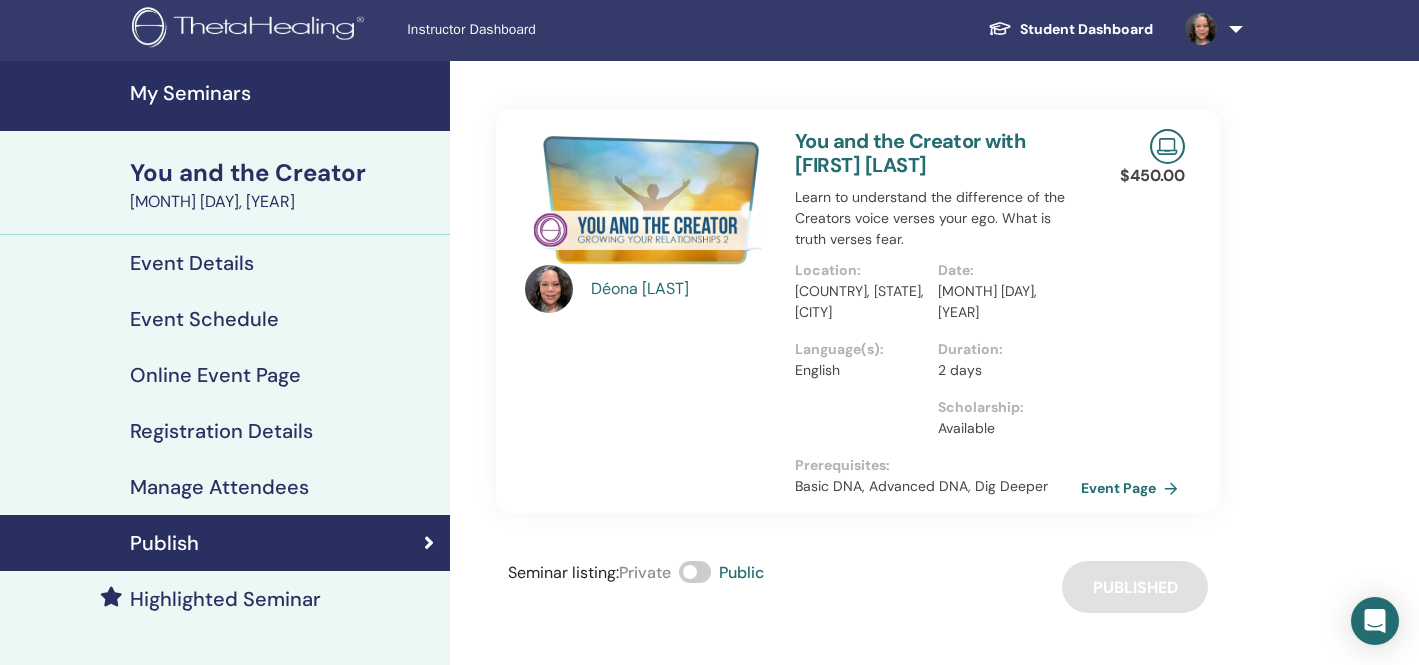 click on "Event Details" at bounding box center (192, 263) 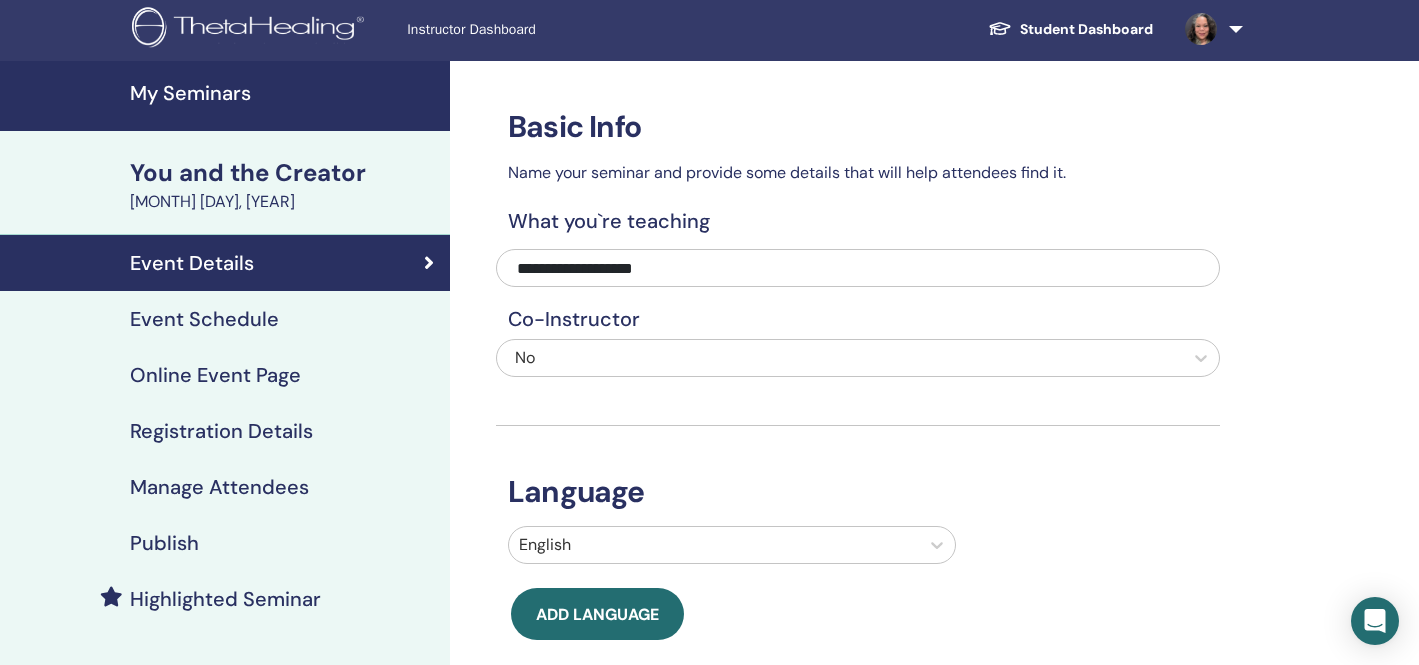 click on "Event Schedule" at bounding box center [204, 319] 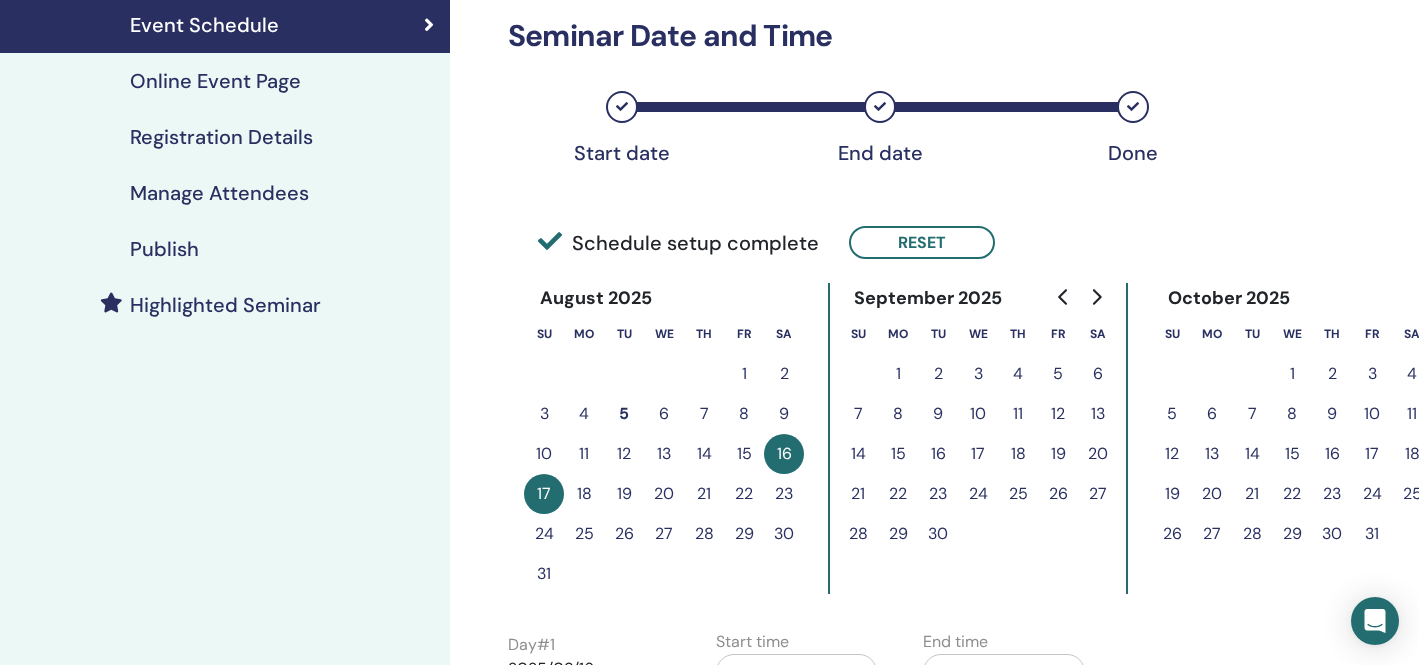 scroll, scrollTop: 313, scrollLeft: 0, axis: vertical 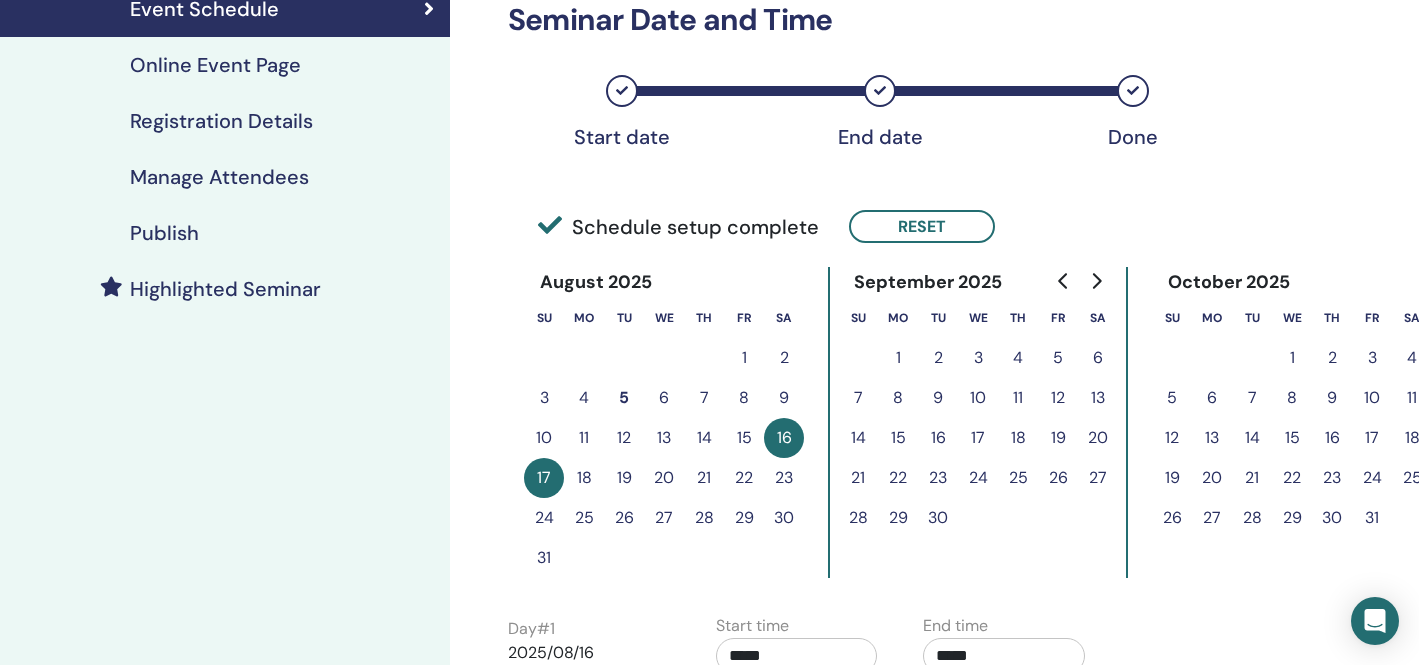 click on "23" at bounding box center [784, 478] 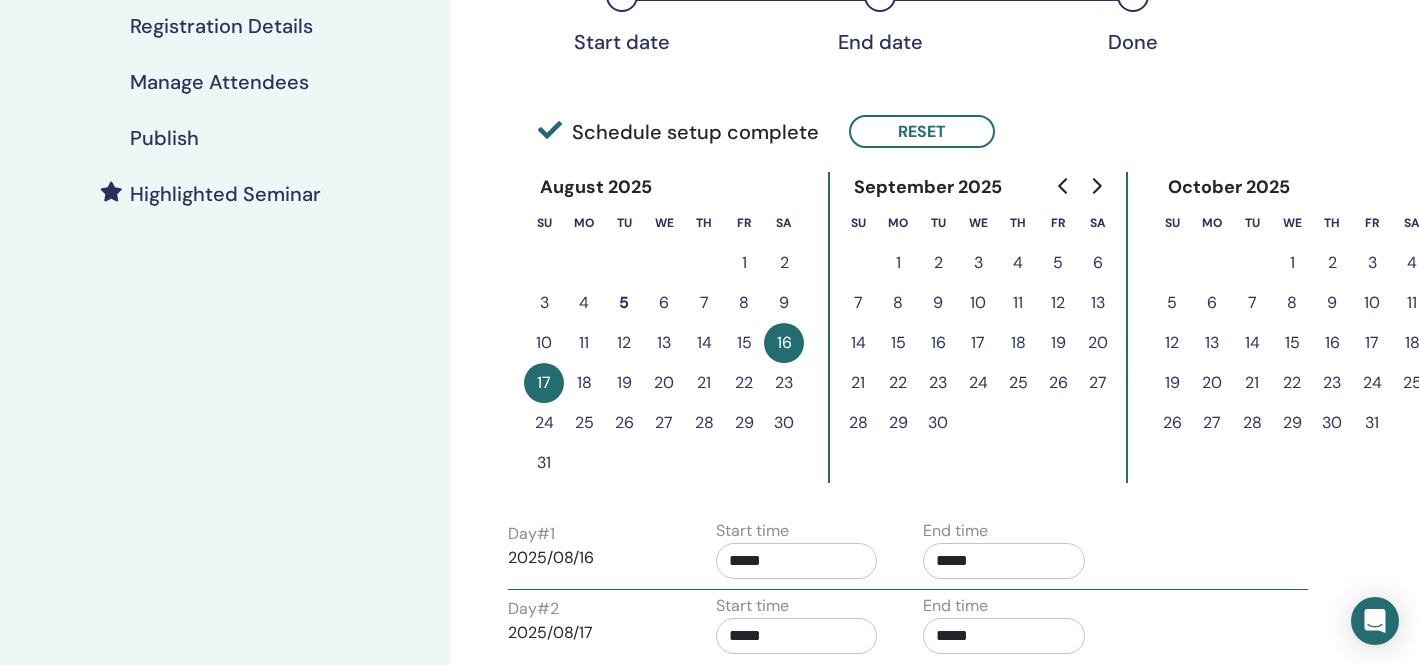 scroll, scrollTop: 418, scrollLeft: 0, axis: vertical 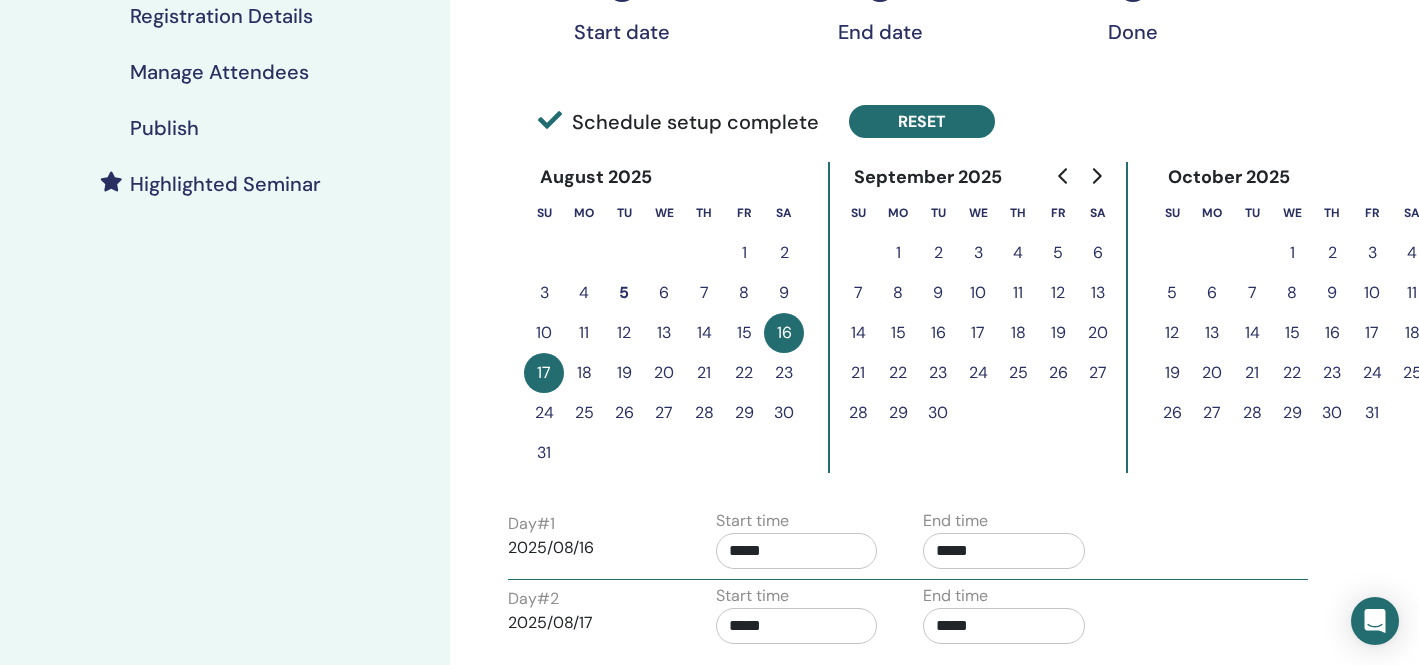 click on "Reset" at bounding box center [922, 121] 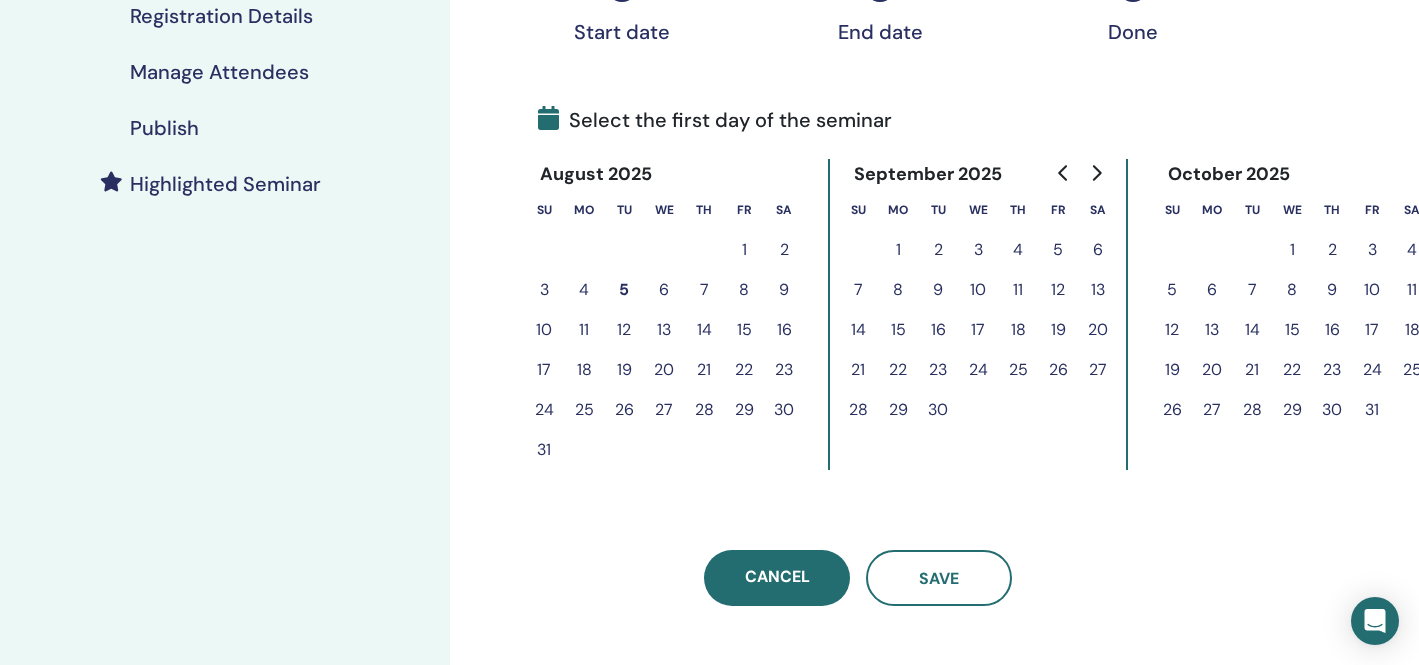click on "23" at bounding box center (784, 370) 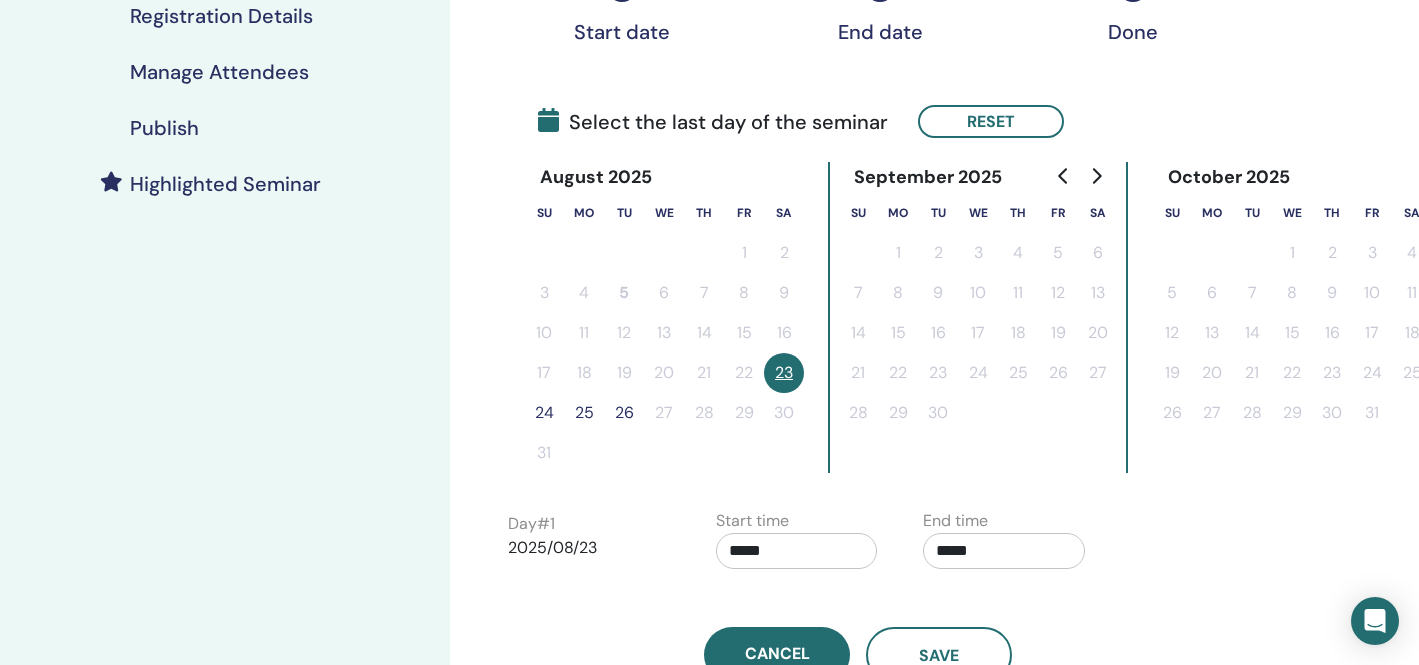 click on "24" at bounding box center [544, 413] 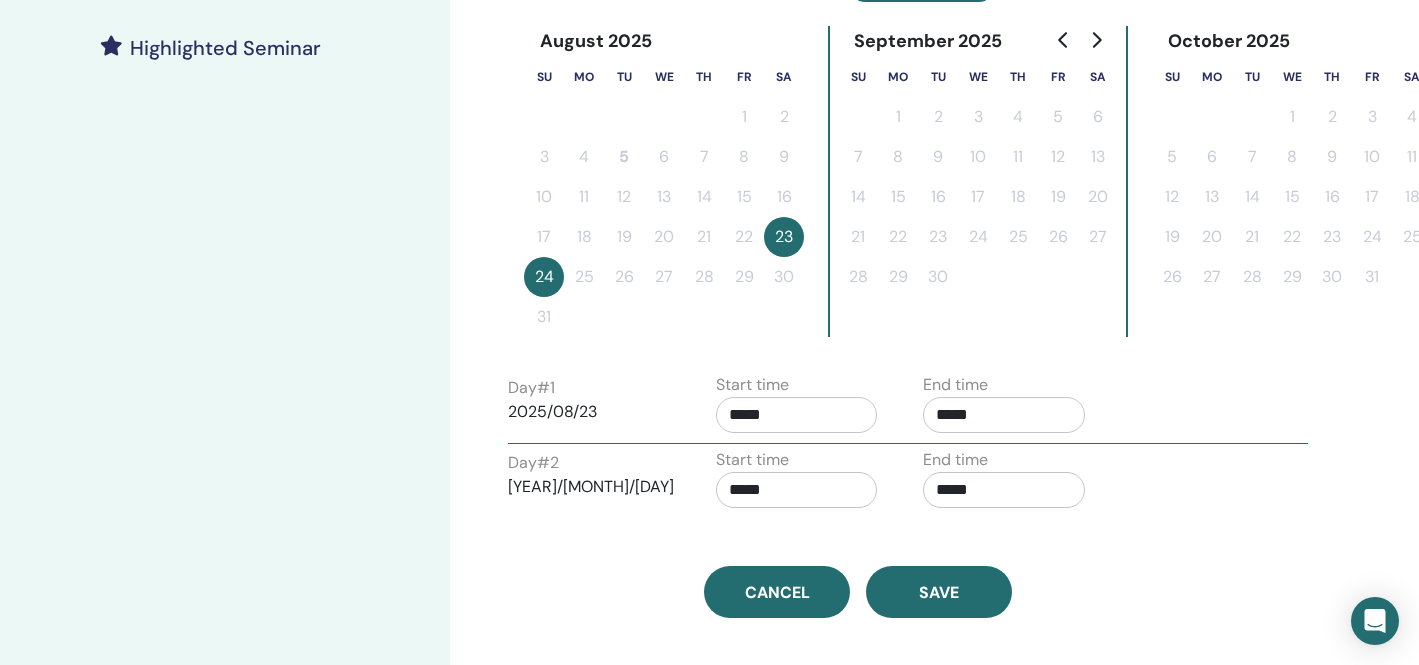 scroll, scrollTop: 583, scrollLeft: 0, axis: vertical 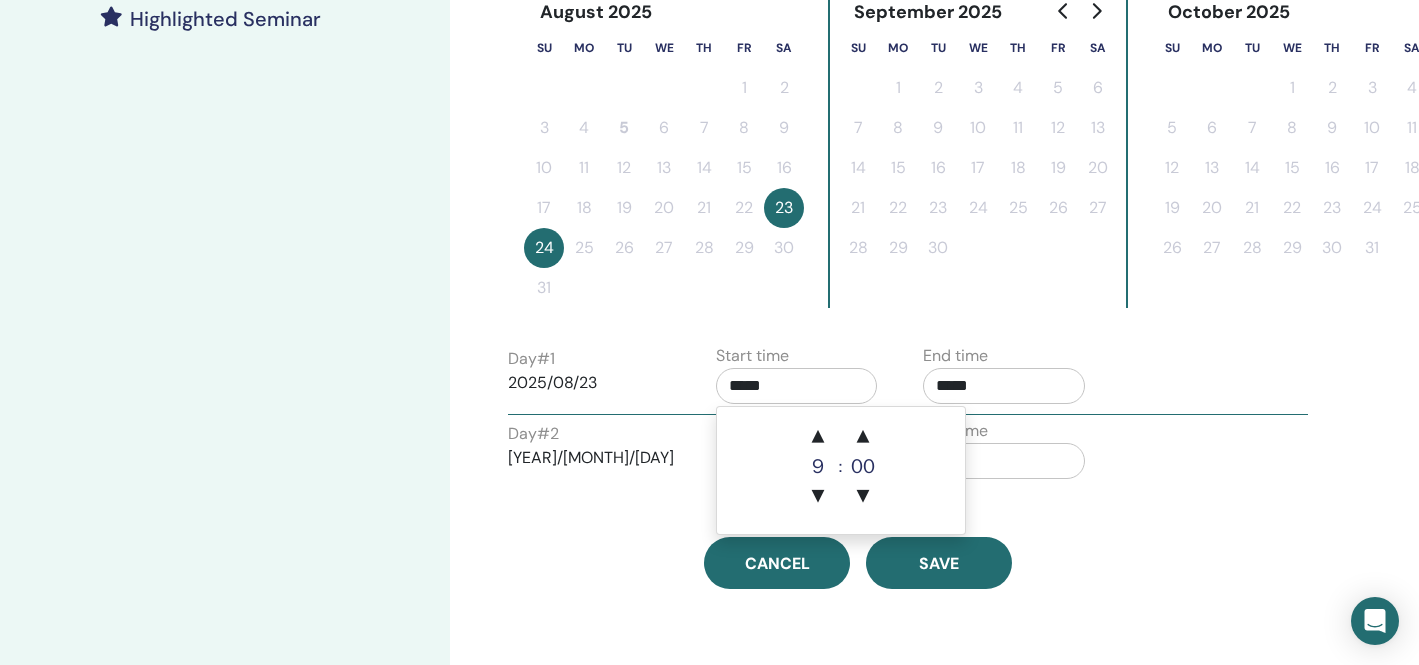 click on "*****" at bounding box center (797, 386) 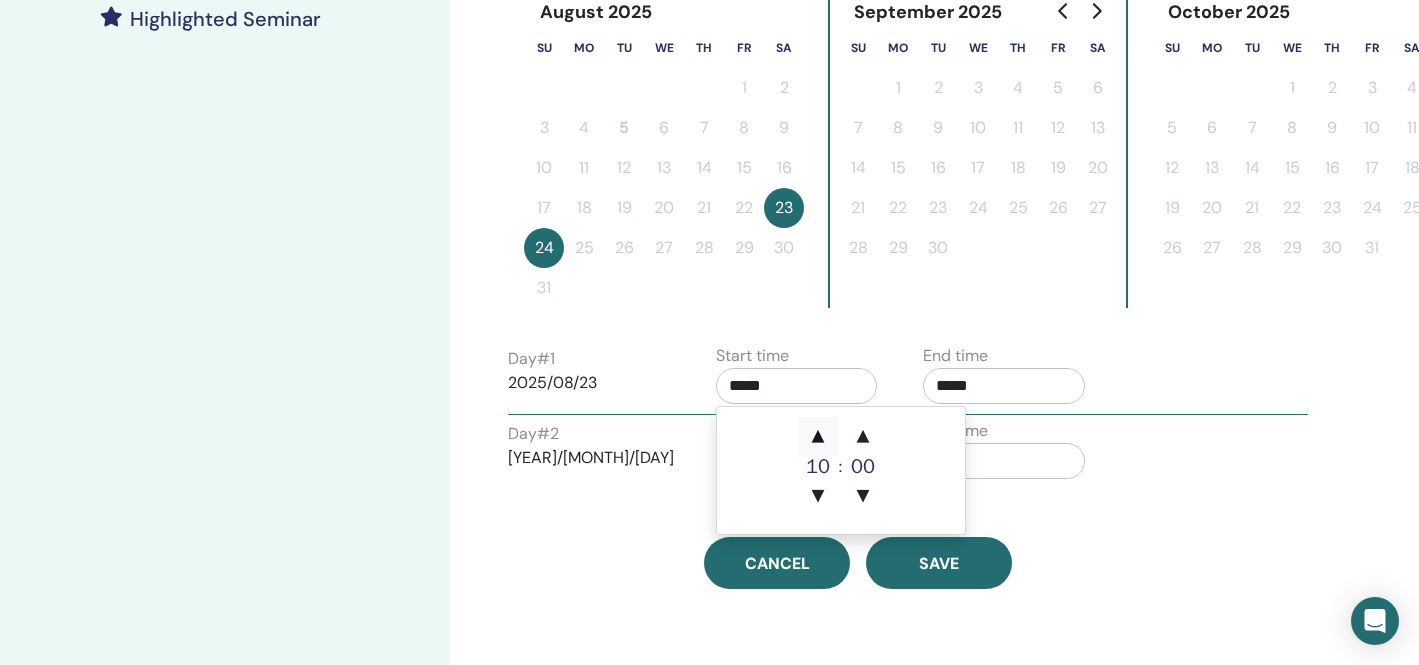 click on "▲" at bounding box center (818, 437) 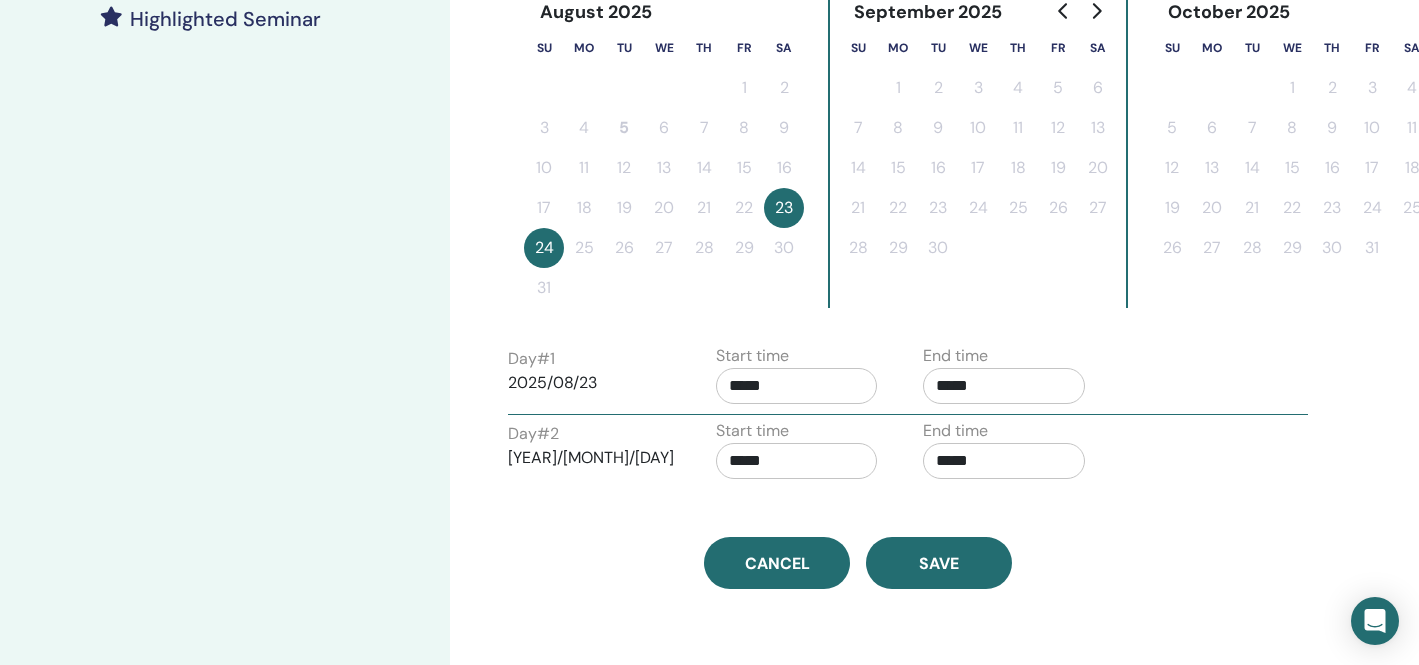 click on "Time Zone (GMT-8) US/Alaska Seminar Date and Time Start date End date Done Schedule setup complete Reset August [YEAR] Su Mo Tu We Th Fr Sa 1 2 3 4 5 6 7 8 9 10 11 12 13 14 15 16 17 18 19 20 21 22 23 24 25 26 27 28 29 30 31 September [YEAR] Su Mo Tu We Th Fr Sa 1 2 3 4 5 6 7 8 9 10 11 12 13 14 15 16 17 18 19 20 21 22 23 24 25 26 27 28 29 30 October [YEAR] Su Mo Tu We Th Fr Sa 1 2 3 4 5 6 7 8 9 10 11 12 13 14 15 16 17 18 19 20 21 22 23 24 25 26 27 28 29 30 31 Day  # 1 [YEAR]/[MONTH]/[DAY] Start time ***** End time ***** Day  # 2 [YEAR]/[MONTH]/[DAY] Start time ***** End time ***** Cancel Save" at bounding box center [858, 35] 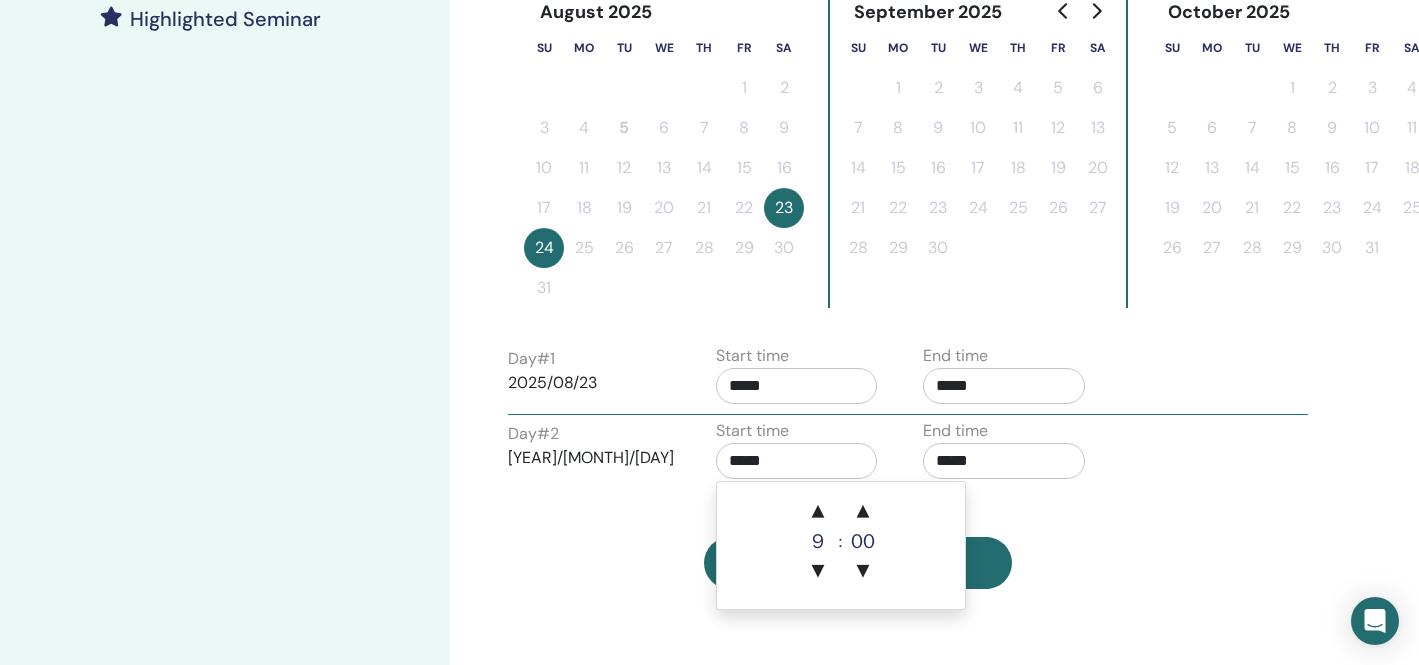 click on "*****" at bounding box center [797, 461] 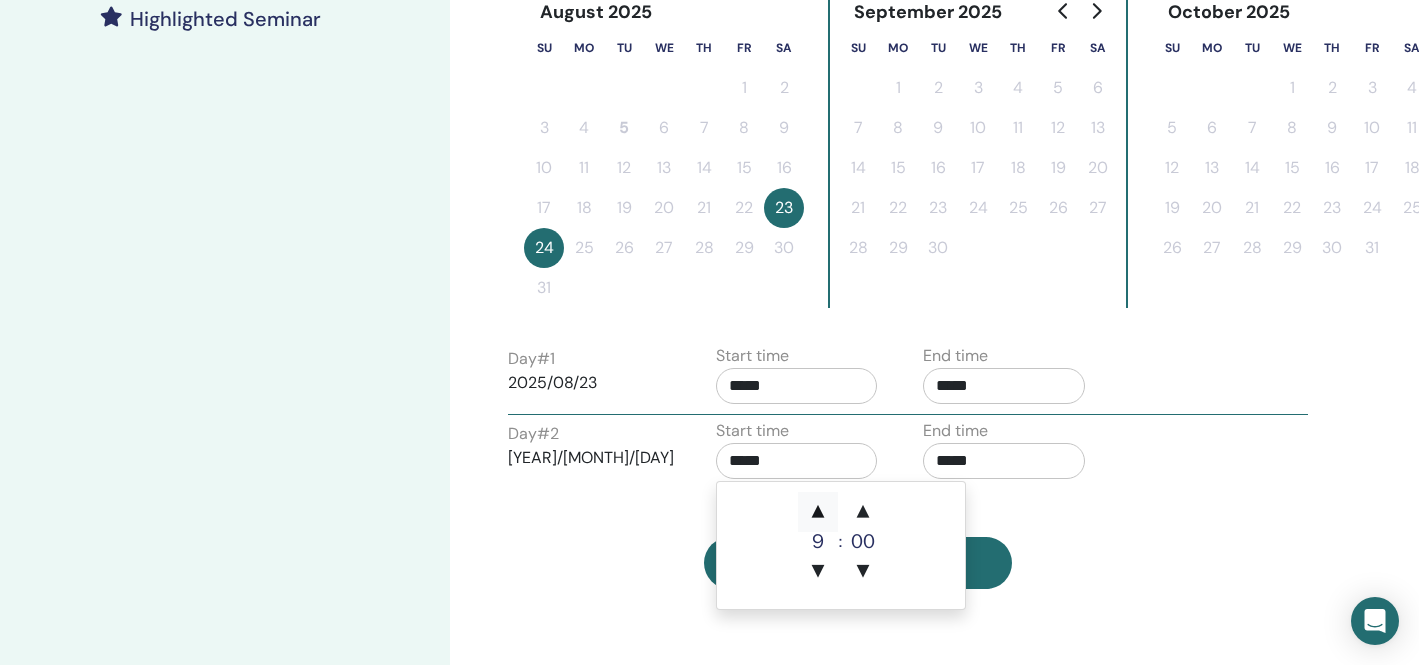 click on "▲" at bounding box center [818, 512] 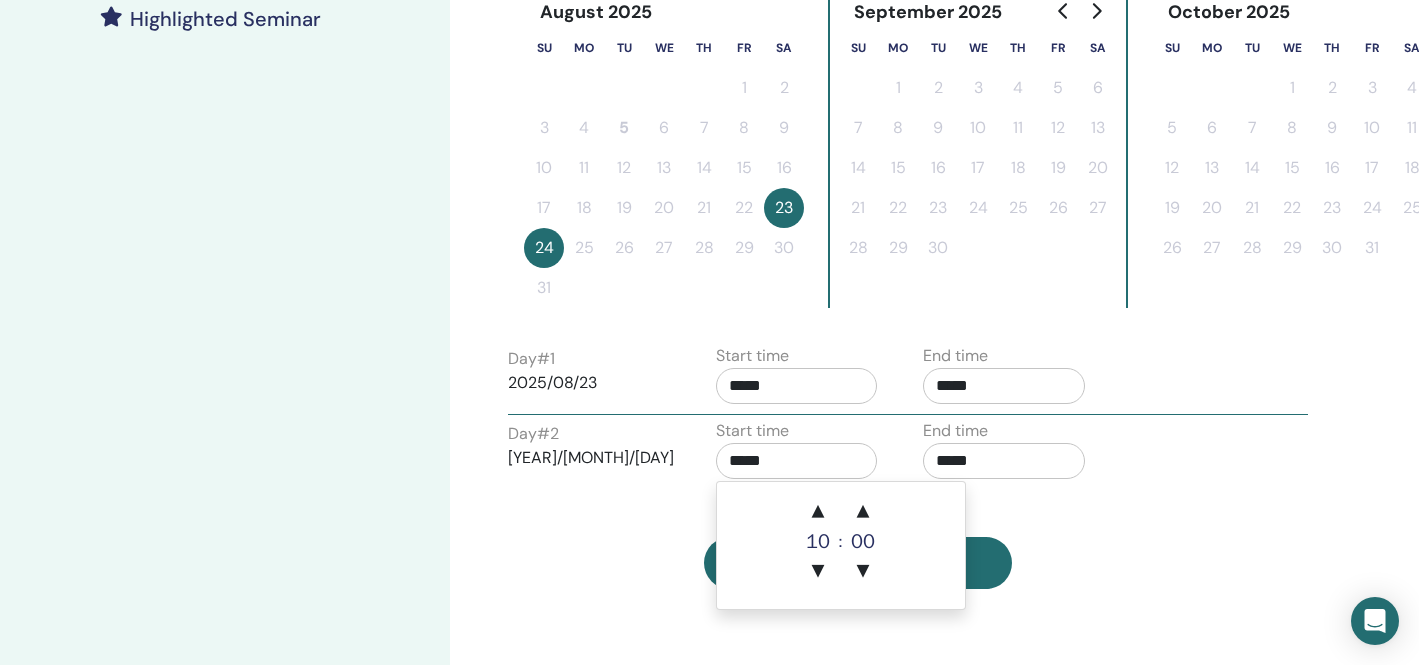 click on "Time Zone (GMT-8) US/Alaska Seminar Date and Time Start date End date Done Schedule setup complete Reset August [YEAR] Su Mo Tu We Th Fr Sa 1 2 3 4 5 6 7 8 9 10 11 12 13 14 15 16 17 18 19 20 21 22 23 24 25 26 27 28 29 30 31 September [YEAR] Su Mo Tu We Th Fr Sa 1 2 3 4 5 6 7 8 9 10 11 12 13 14 15 16 17 18 19 20 21 22 23 24 25 26 27 28 29 30 October [YEAR] Su Mo Tu We Th Fr Sa 1 2 3 4 5 6 7 8 9 10 11 12 13 14 15 16 17 18 19 20 21 22 23 24 25 26 27 28 29 30 31 Day  # 1 [YEAR]/[MONTH]/[DAY] Start time ***** End time ***** Day  # 2 [YEAR]/[MONTH]/[DAY] Start time ***** End time ***** Cancel Save" at bounding box center [858, 35] 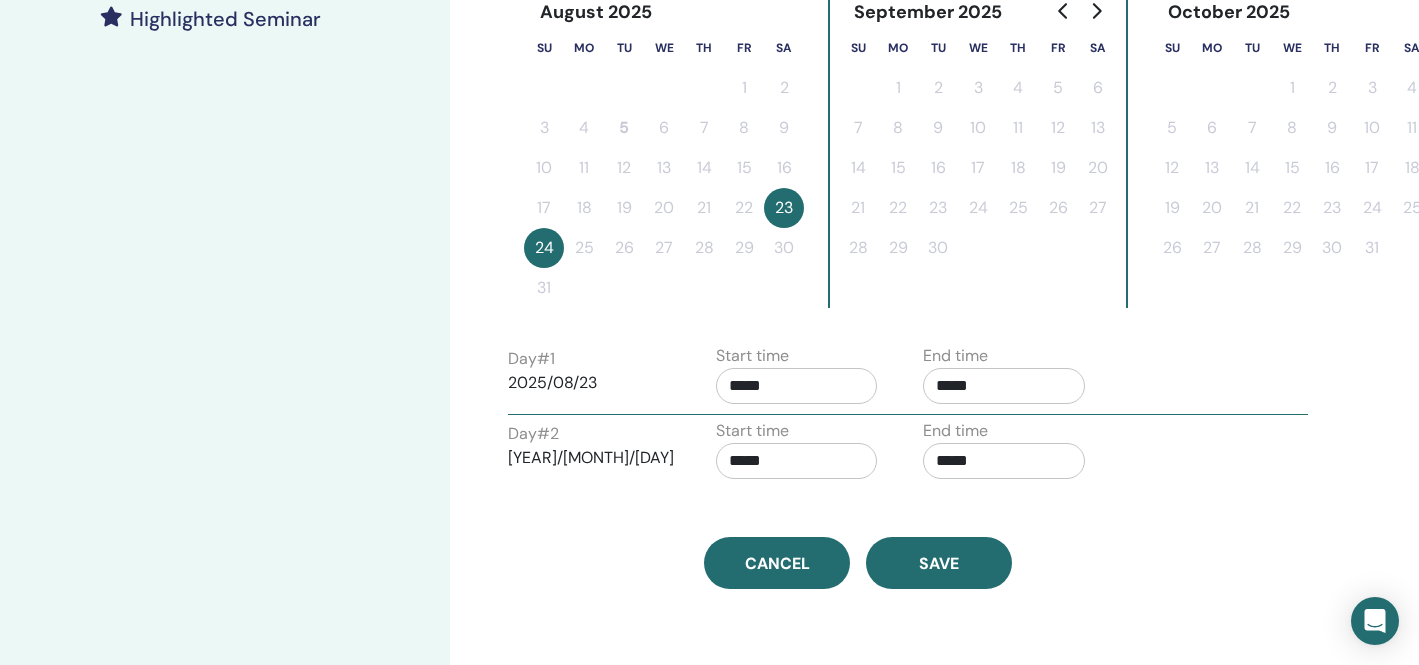 click on "*****" at bounding box center (1004, 386) 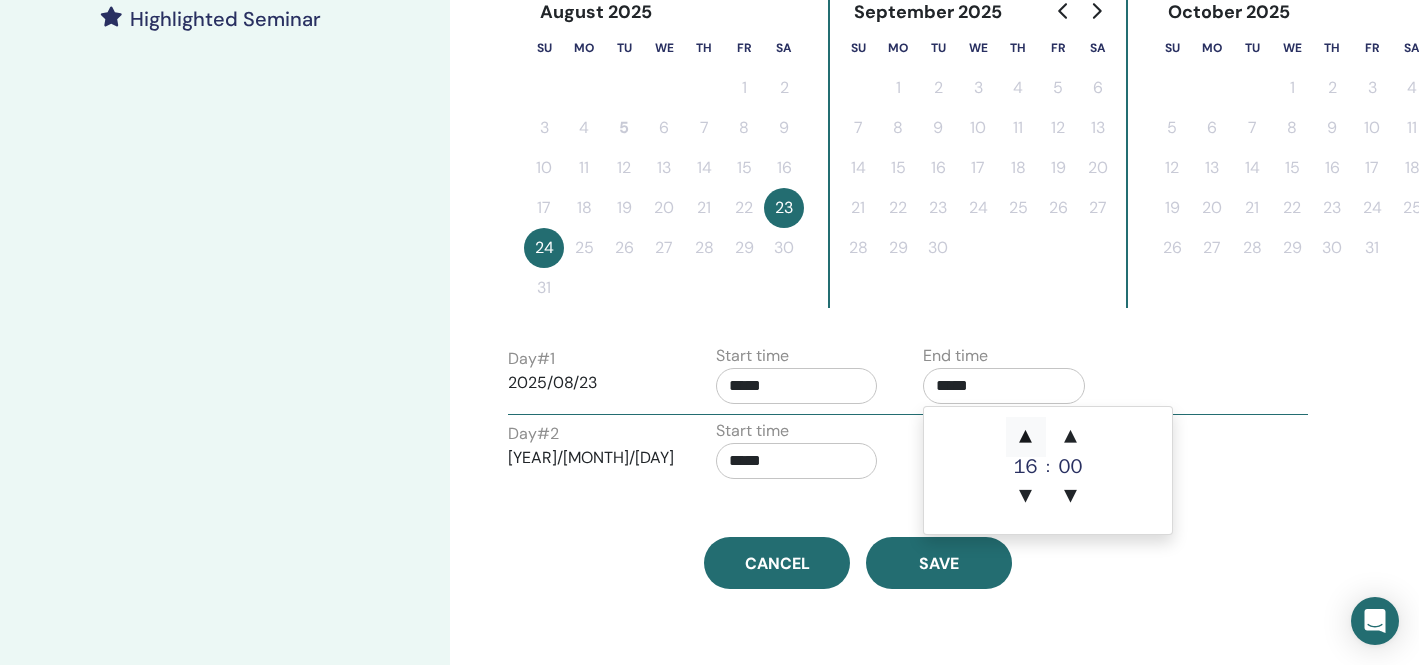 click on "▲" at bounding box center (1026, 437) 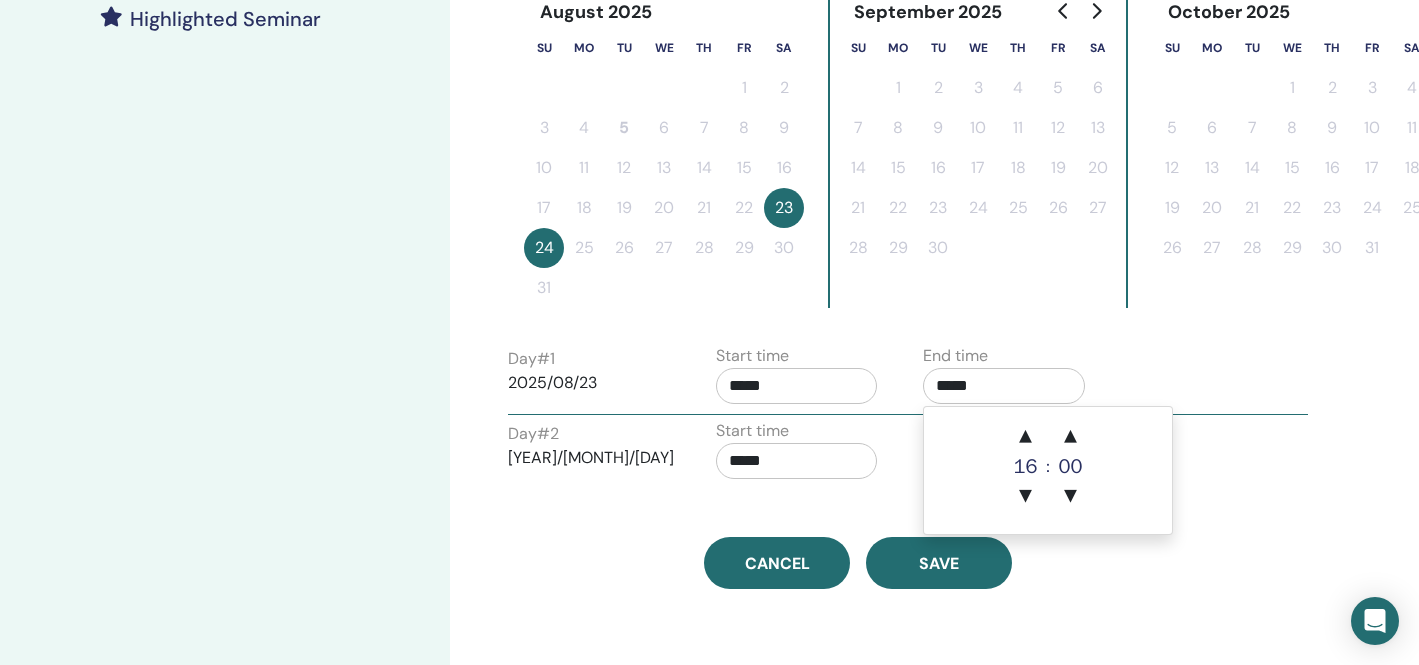 click on "Time Zone (GMT-8) US/Alaska Seminar Date and Time Start date End date Done Schedule setup complete Reset August [YEAR] Su Mo Tu We Th Fr Sa 1 2 3 4 5 6 7 8 9 10 11 12 13 14 15 16 17 18 19 20 21 22 23 24 25 26 27 28 29 30 31 September [YEAR] Su Mo Tu We Th Fr Sa 1 2 3 4 5 6 7 8 9 10 11 12 13 14 15 16 17 18 19 20 21 22 23 24 25 26 27 28 29 30 October [YEAR] Su Mo Tu We Th Fr Sa 1 2 3 4 5 6 7 8 9 10 11 12 13 14 15 16 17 18 19 20 21 22 23 24 25 26 27 28 29 30 31 Day  # 1 [YEAR]/[MONTH]/[DAY] Start time ***** End time ***** Day  # 2 [YEAR]/[MONTH]/[DAY] Start time ***** End time ***** Cancel Save" at bounding box center (858, 35) 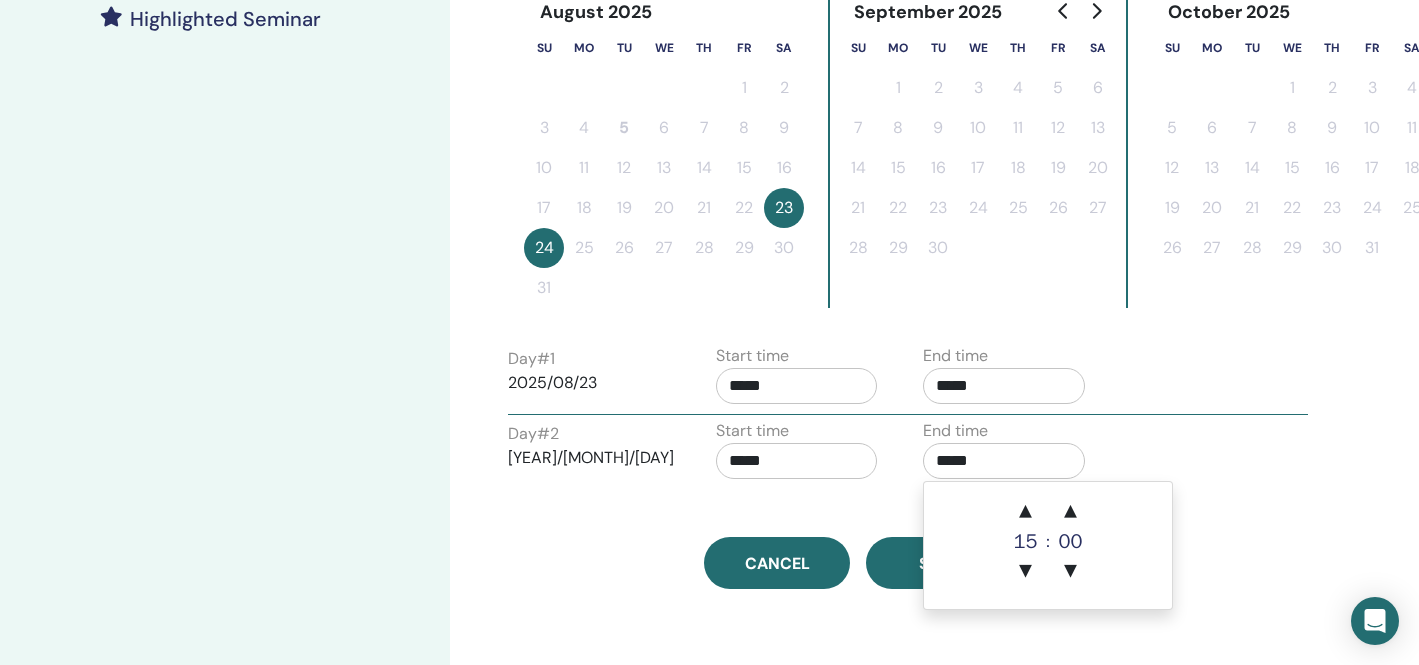click on "*****" at bounding box center [1004, 461] 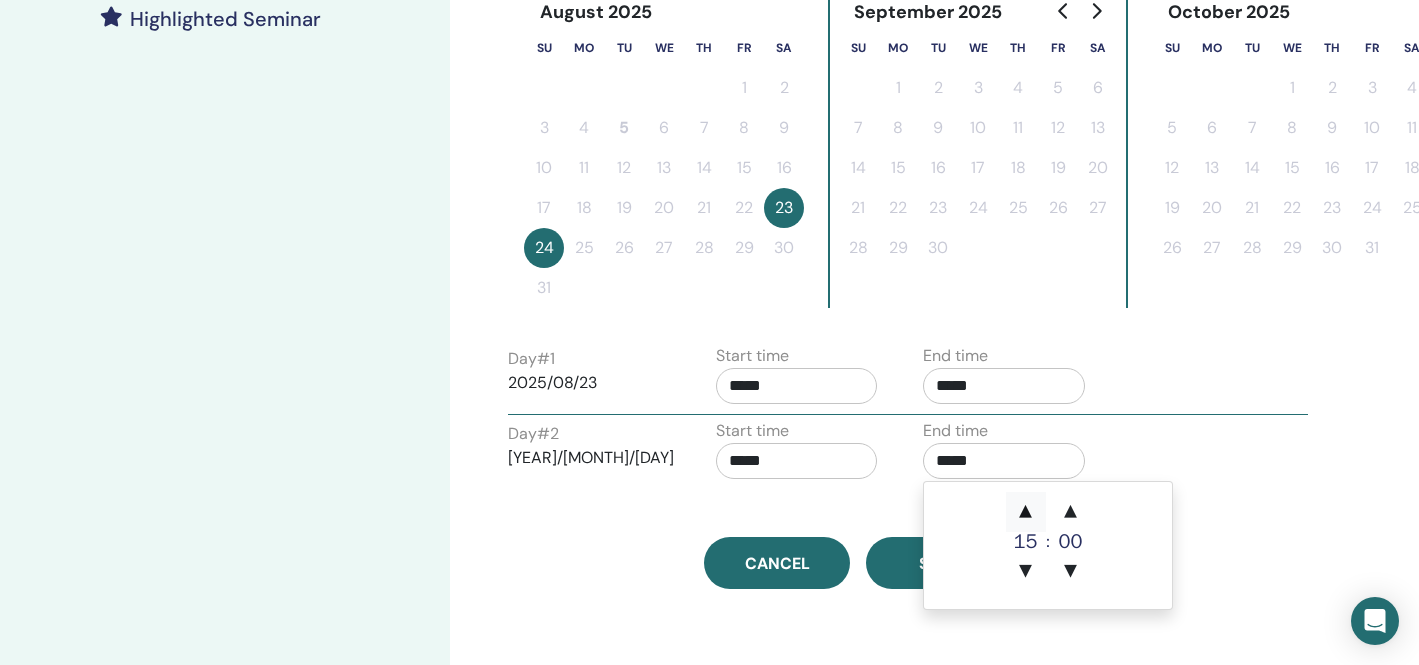 click on "▲" at bounding box center [1026, 512] 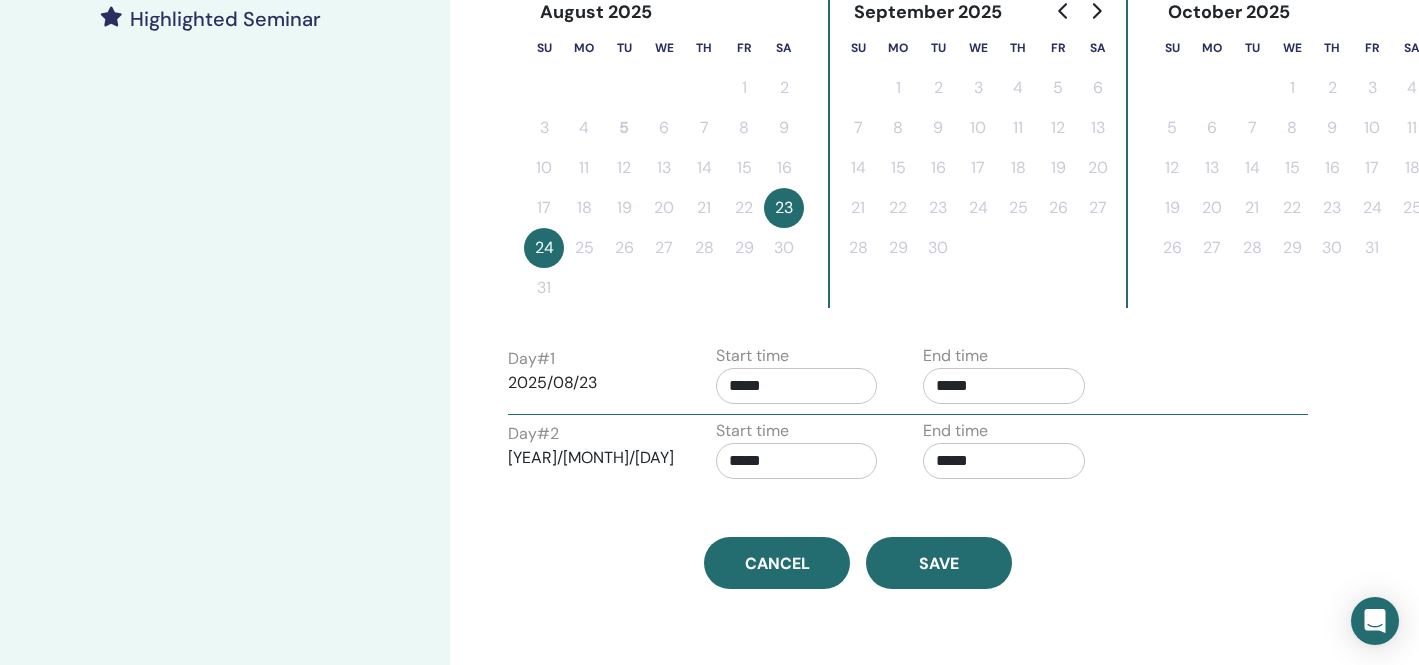 click on "Time Zone (GMT-8) US/Alaska Seminar Date and Time Start date End date Done Schedule setup complete Reset August [YEAR] Su Mo Tu We Th Fr Sa 1 2 3 4 5 6 7 8 9 10 11 12 13 14 15 16 17 18 19 20 21 22 23 24 25 26 27 28 29 30 31 September [YEAR] Su Mo Tu We Th Fr Sa 1 2 3 4 5 6 7 8 9 10 11 12 13 14 15 16 17 18 19 20 21 22 23 24 25 26 27 28 29 30 October [YEAR] Su Mo Tu We Th Fr Sa 1 2 3 4 5 6 7 8 9 10 11 12 13 14 15 16 17 18 19 20 21 22 23 24 25 26 27 28 29 30 31 Day  # 1 [YEAR]/[MONTH]/[DAY] Start time ***** End time ***** Day  # 2 [YEAR]/[MONTH]/[DAY] Start time ***** End time ***** Cancel Save" at bounding box center [858, 35] 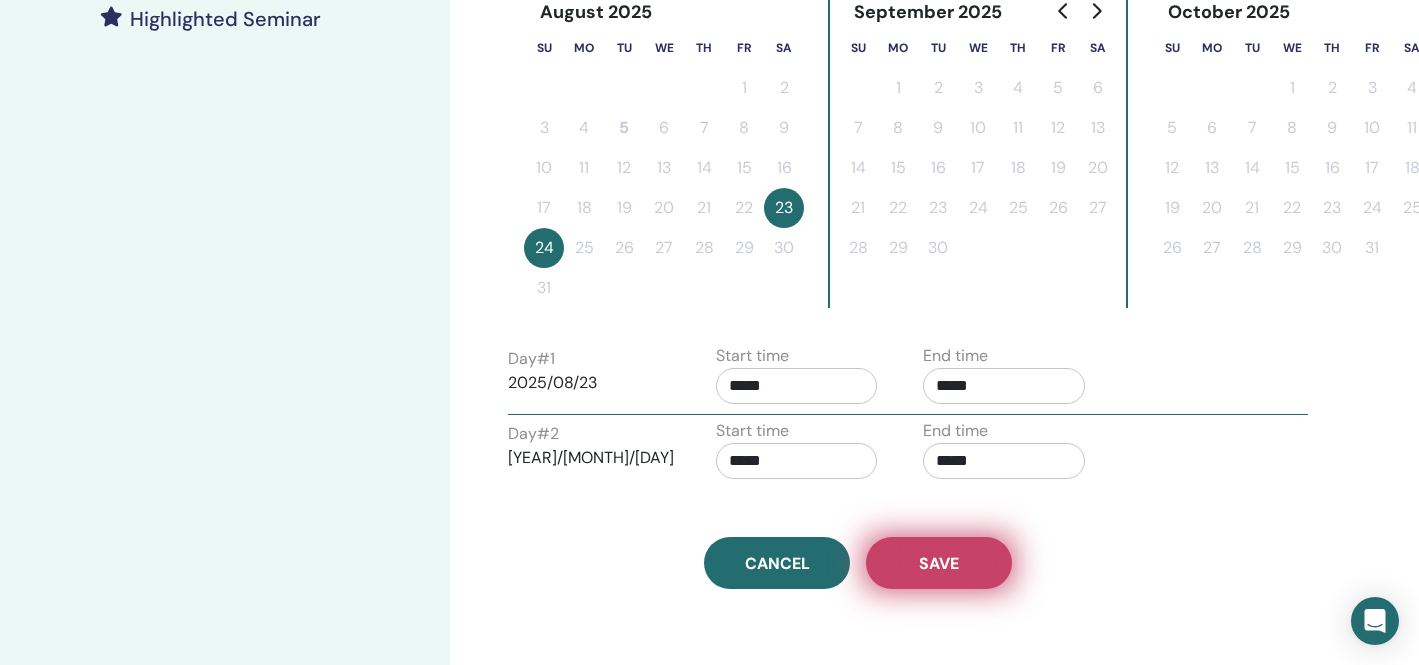 click on "Save" at bounding box center [939, 563] 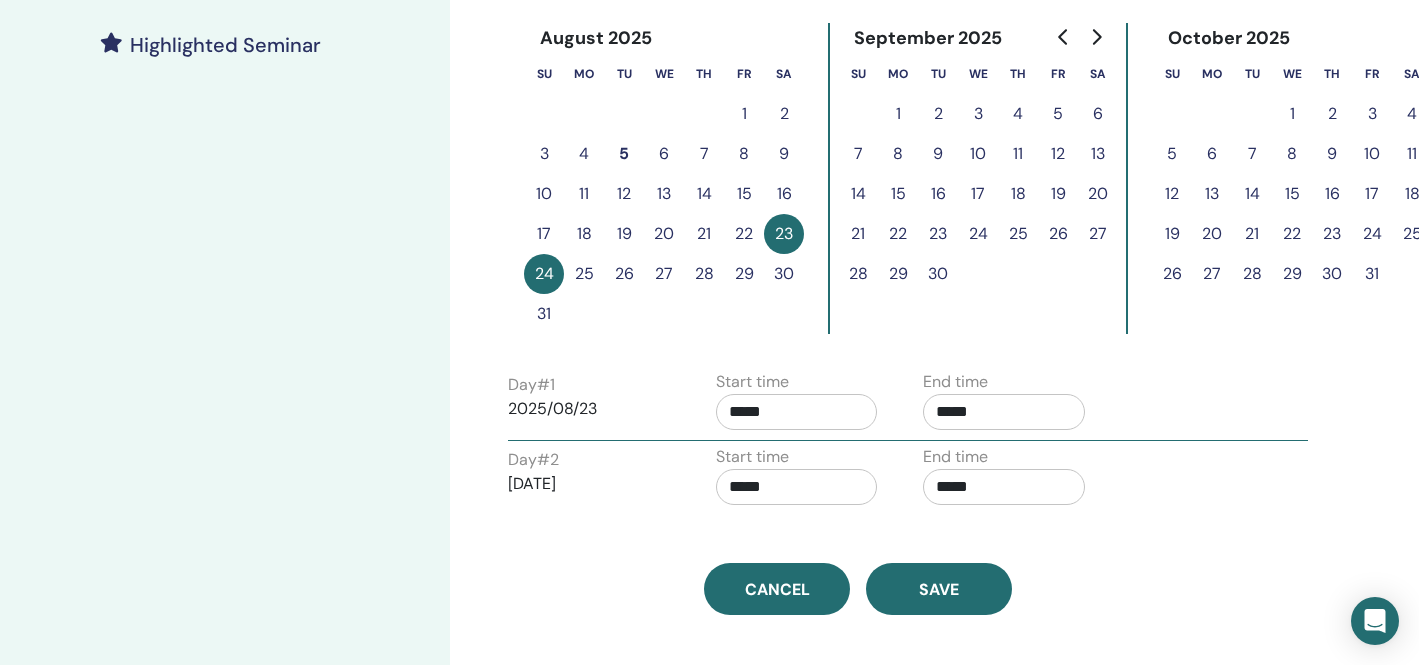 scroll, scrollTop: 558, scrollLeft: 0, axis: vertical 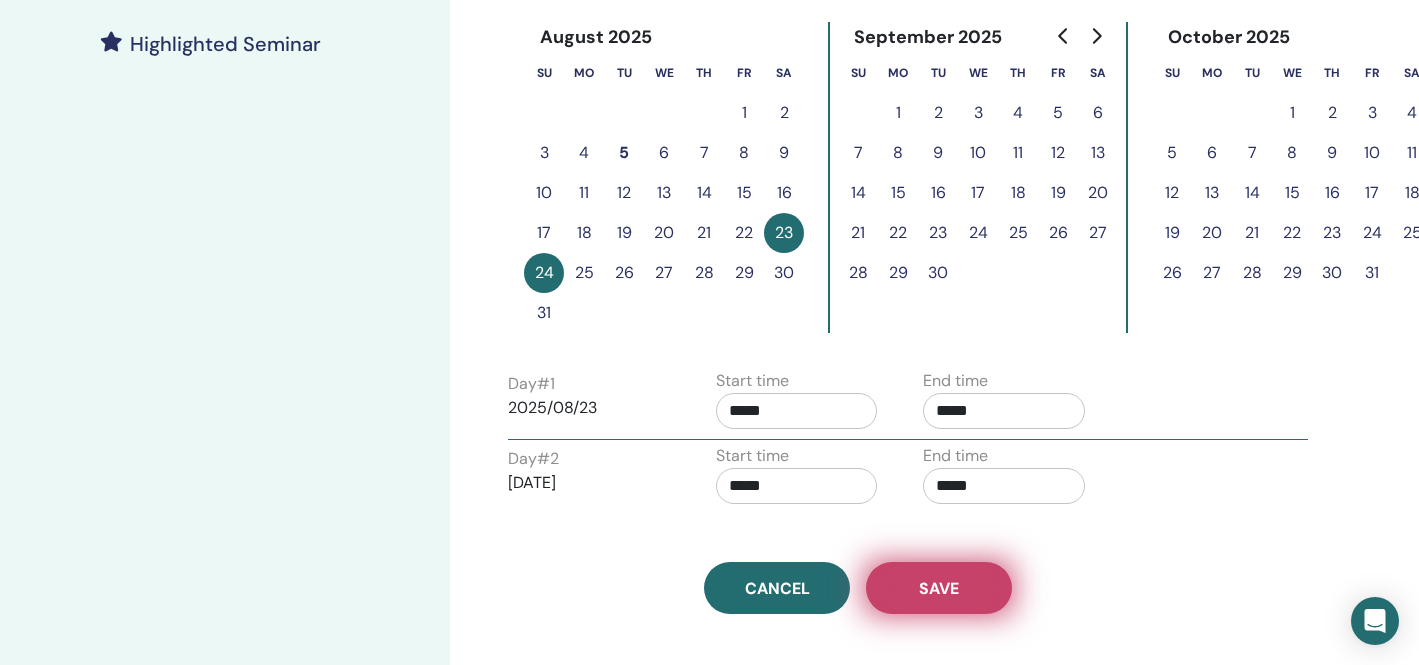 click on "Save" at bounding box center (939, 588) 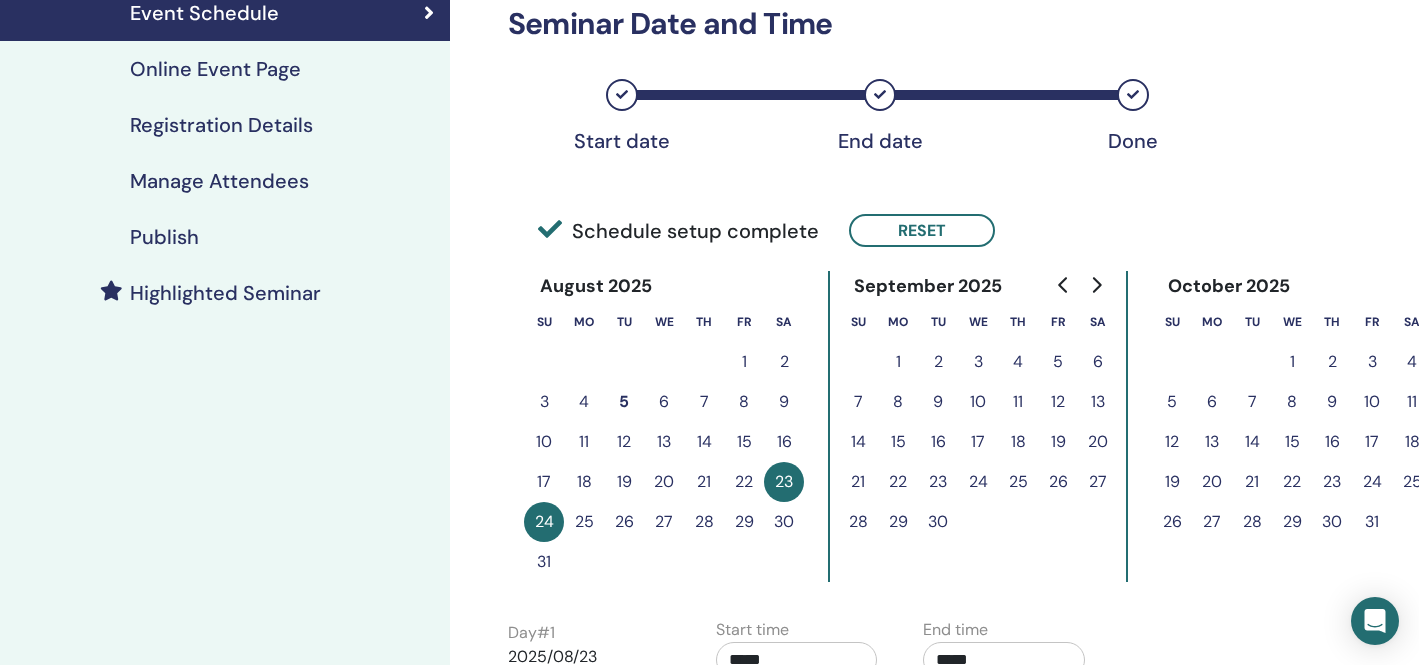 scroll, scrollTop: 305, scrollLeft: 0, axis: vertical 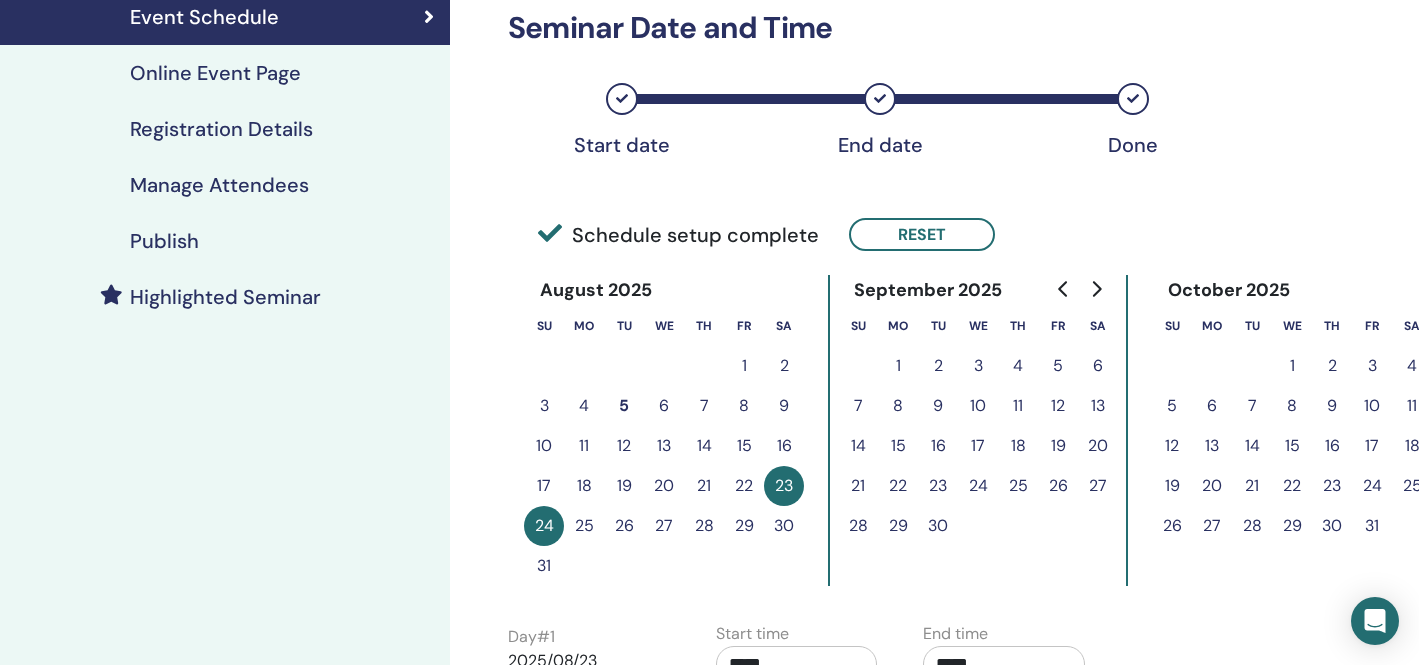click on "Registration Details" at bounding box center [221, 129] 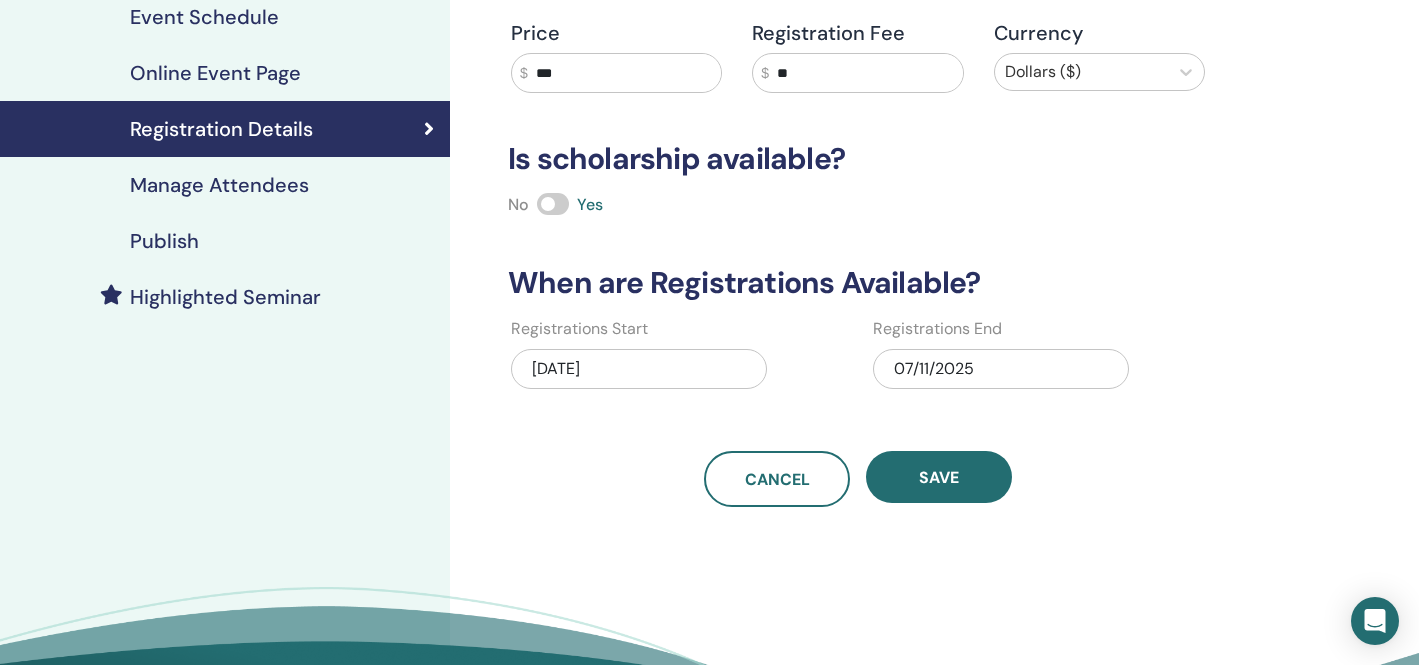click on "06/24/2025" at bounding box center (639, 369) 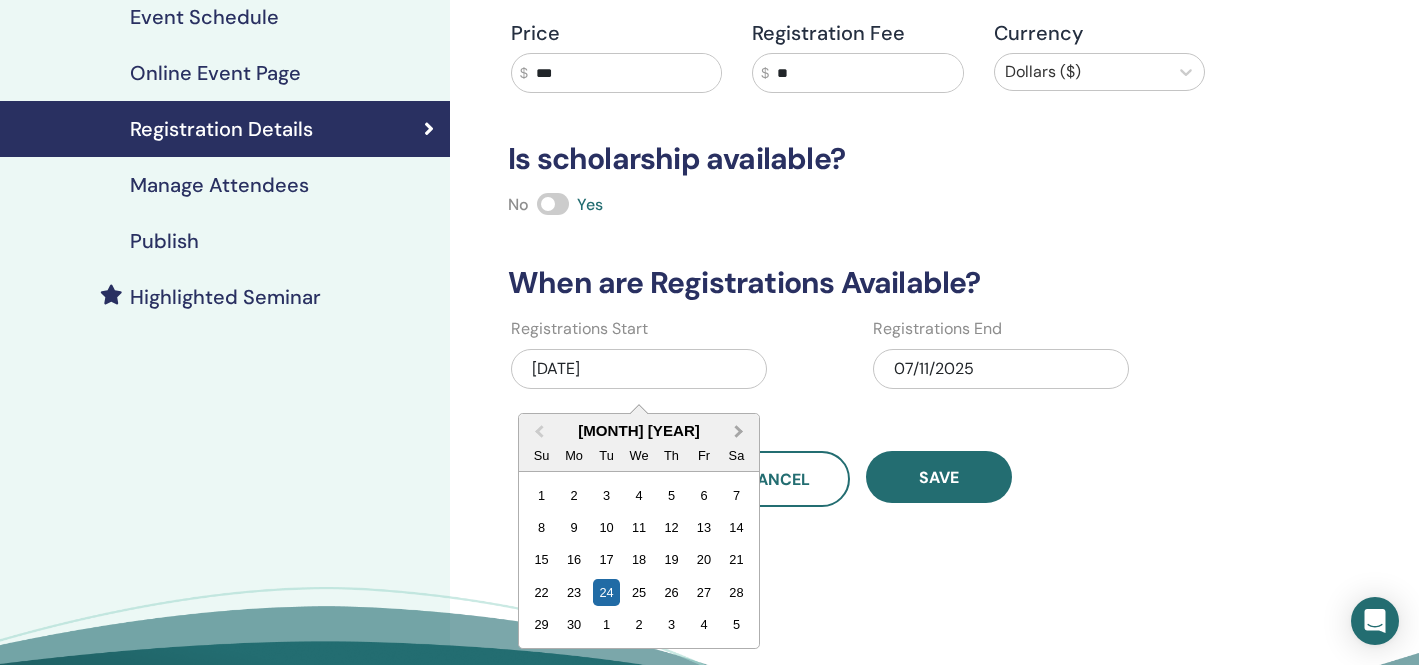 click on "Next Month" at bounding box center [739, 431] 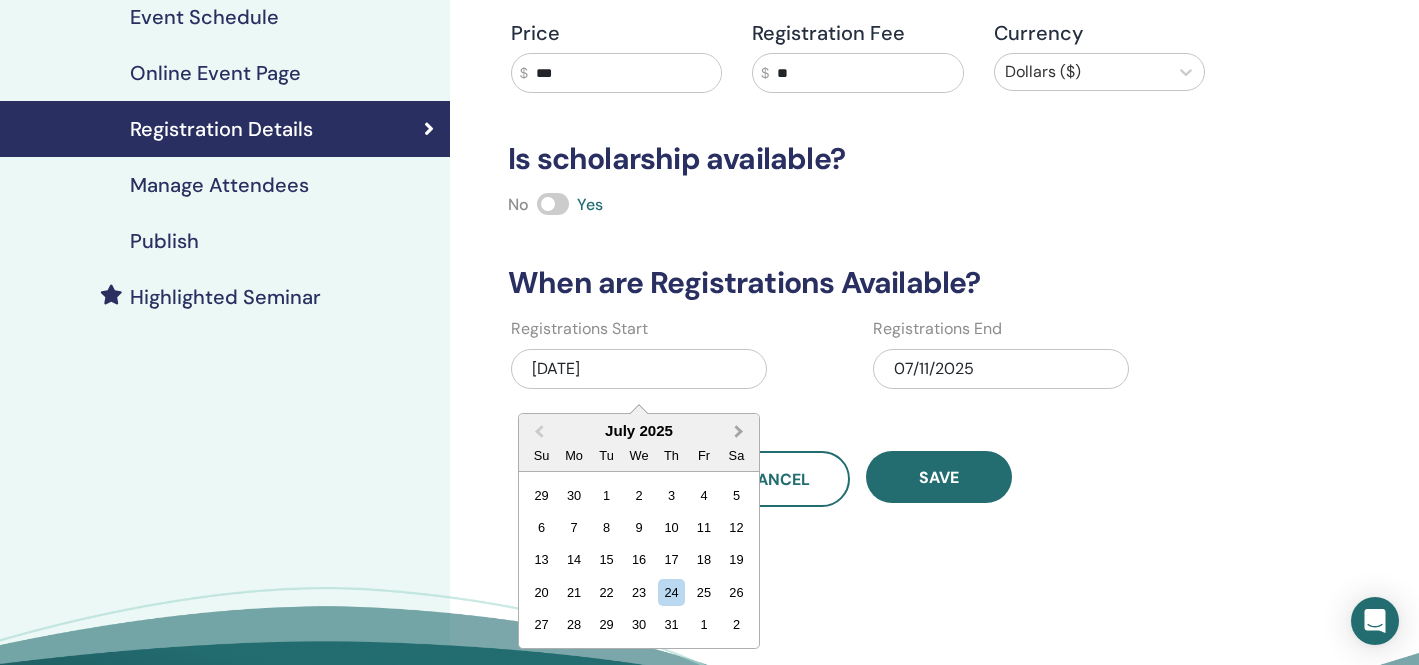 click on "Next Month" at bounding box center (739, 431) 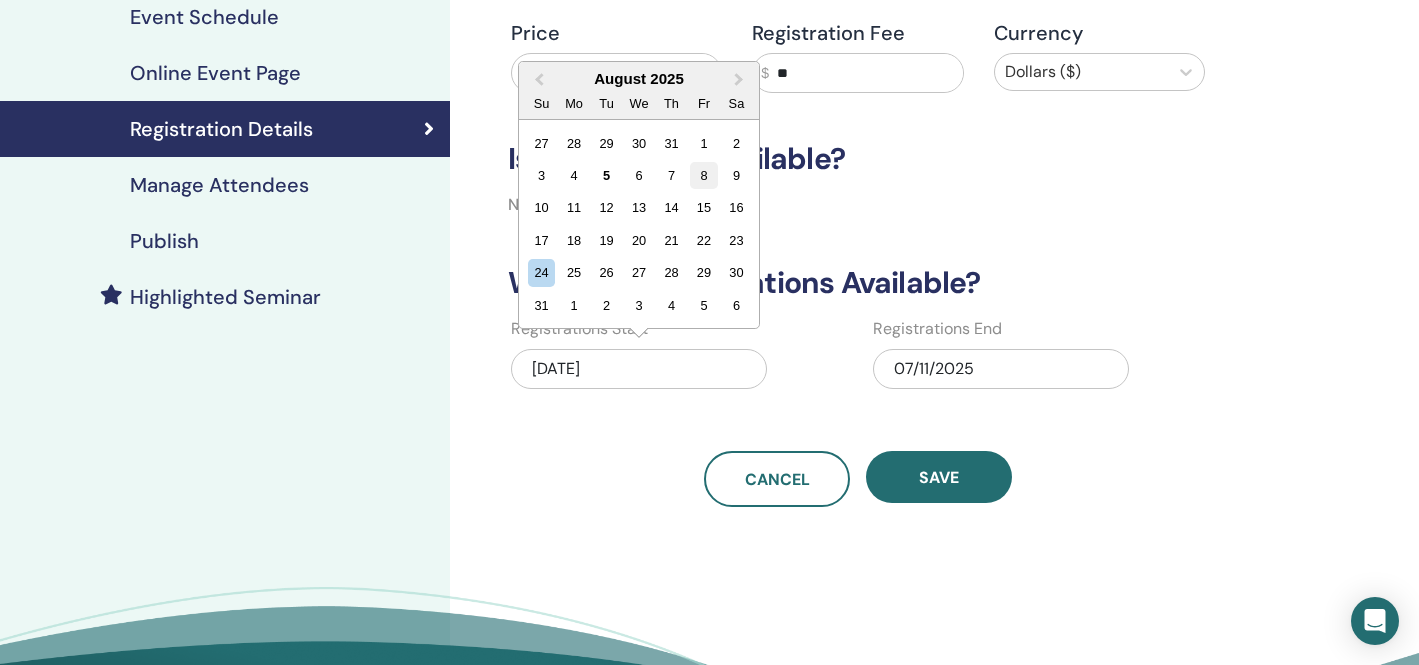 click on "8" at bounding box center (703, 175) 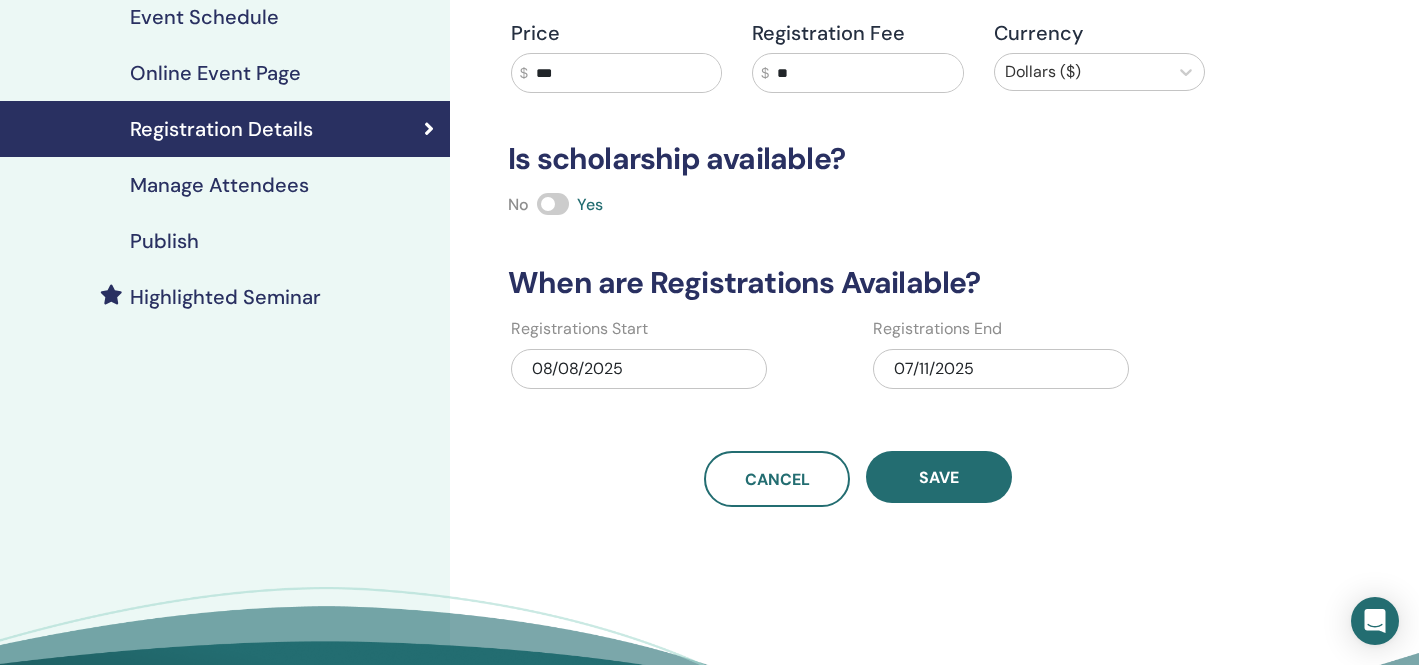 click on "07/11/2025" at bounding box center [1001, 369] 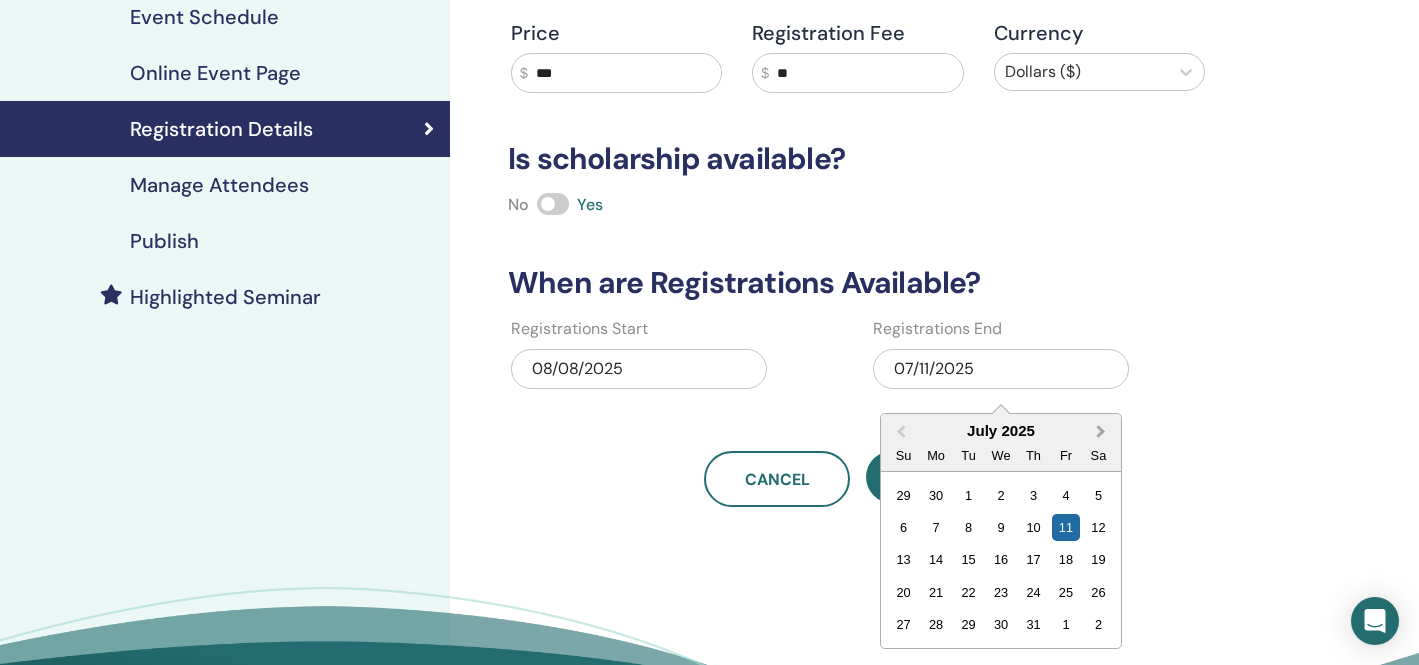 click on "Next Month" at bounding box center (1101, 431) 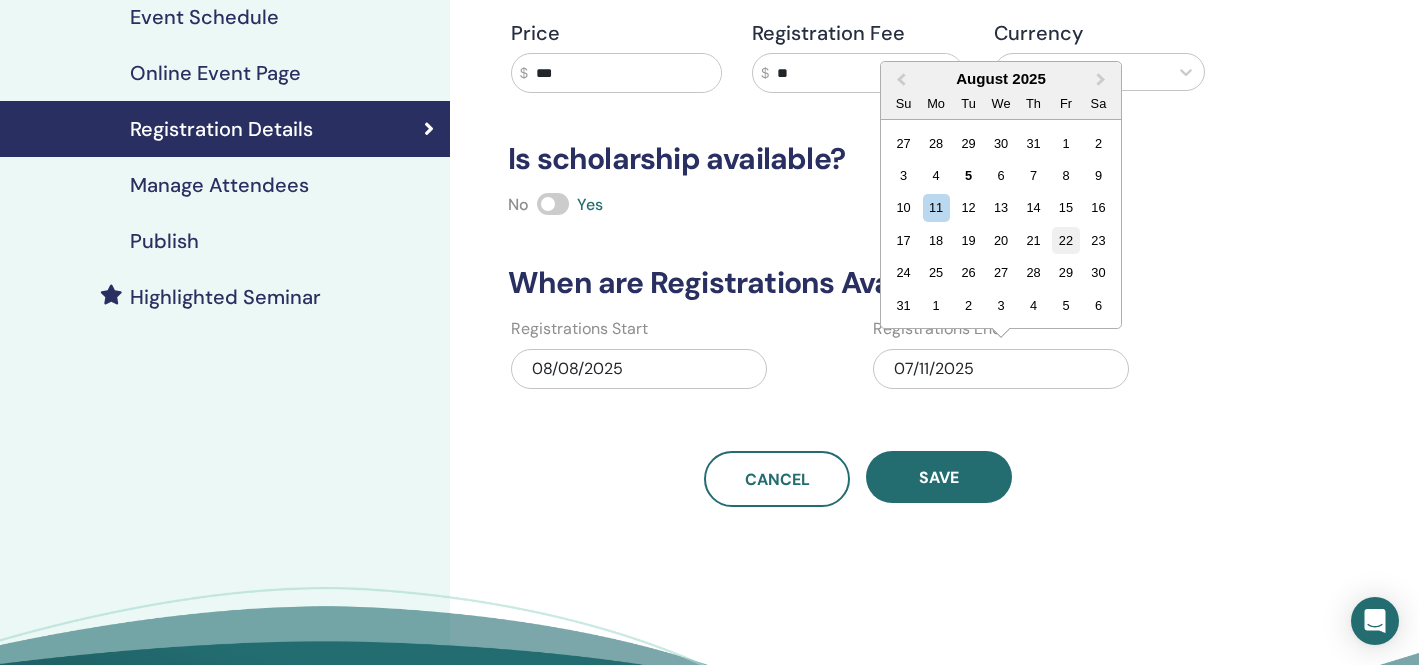 click on "22" at bounding box center (1065, 240) 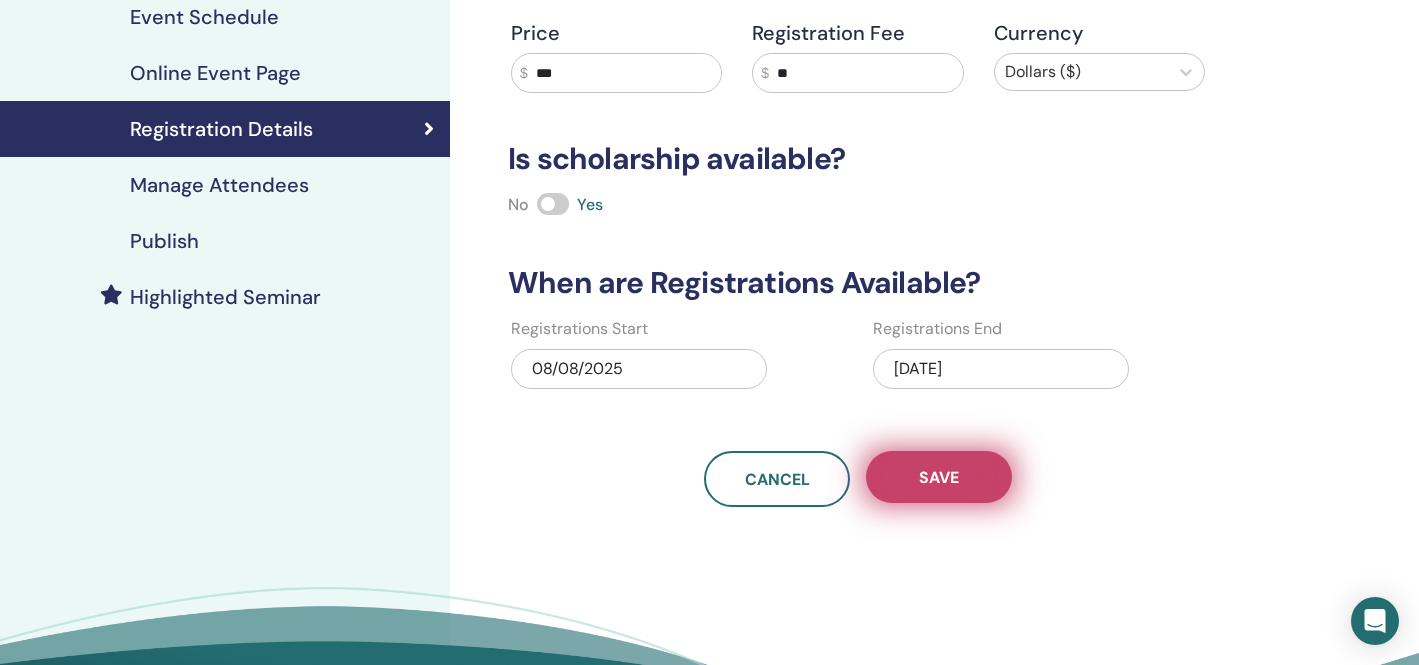 click on "Save" at bounding box center (939, 477) 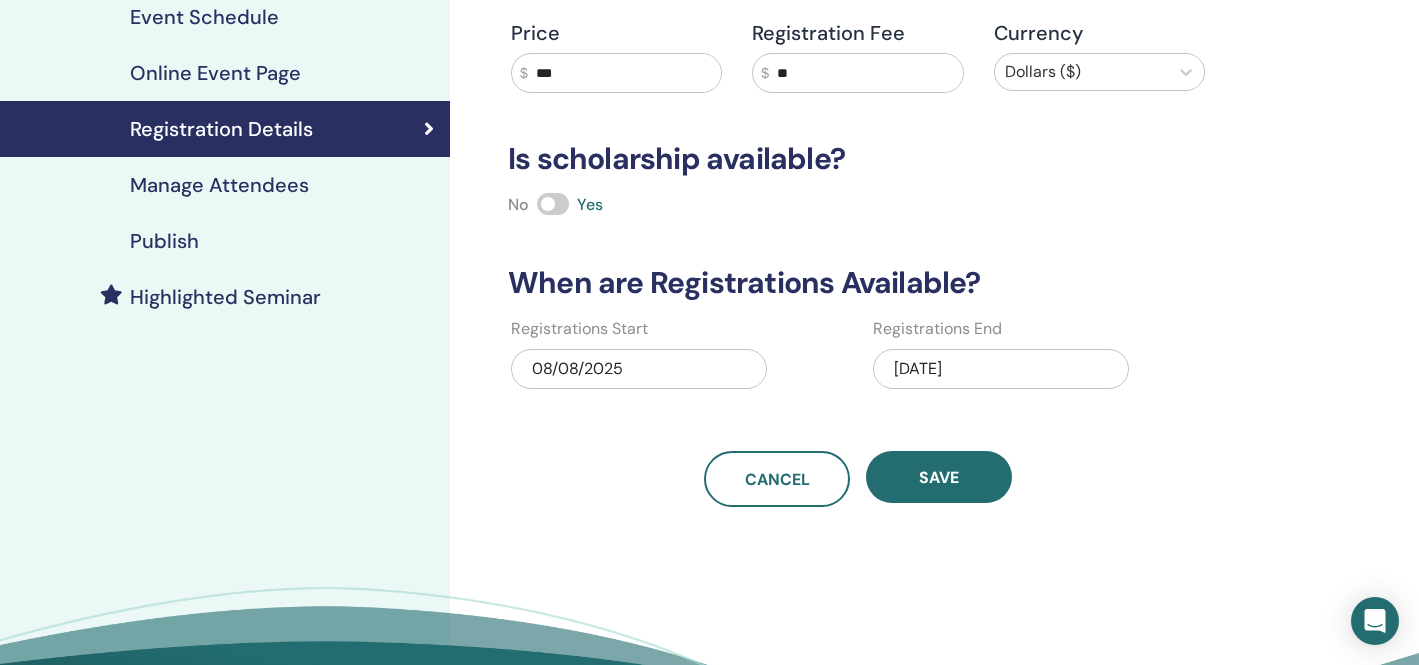 click on "Manage Attendees" at bounding box center (219, 185) 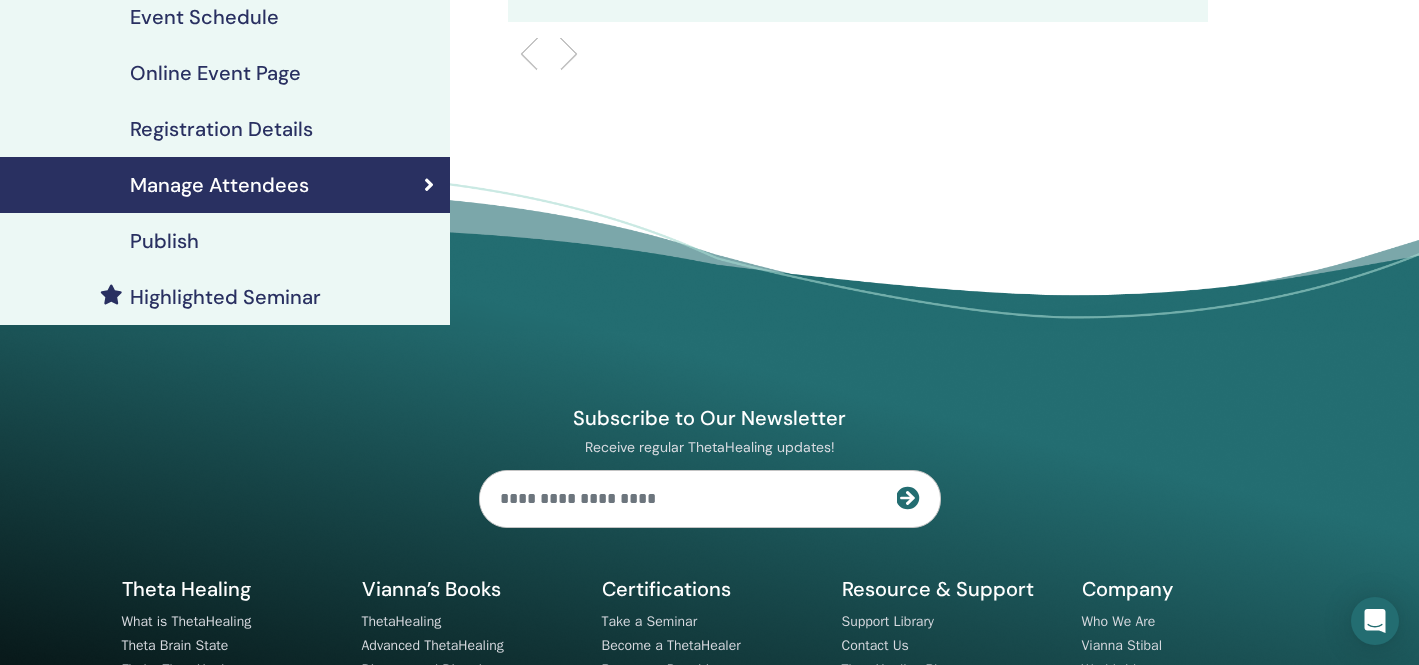 click on "Publish" at bounding box center (164, 241) 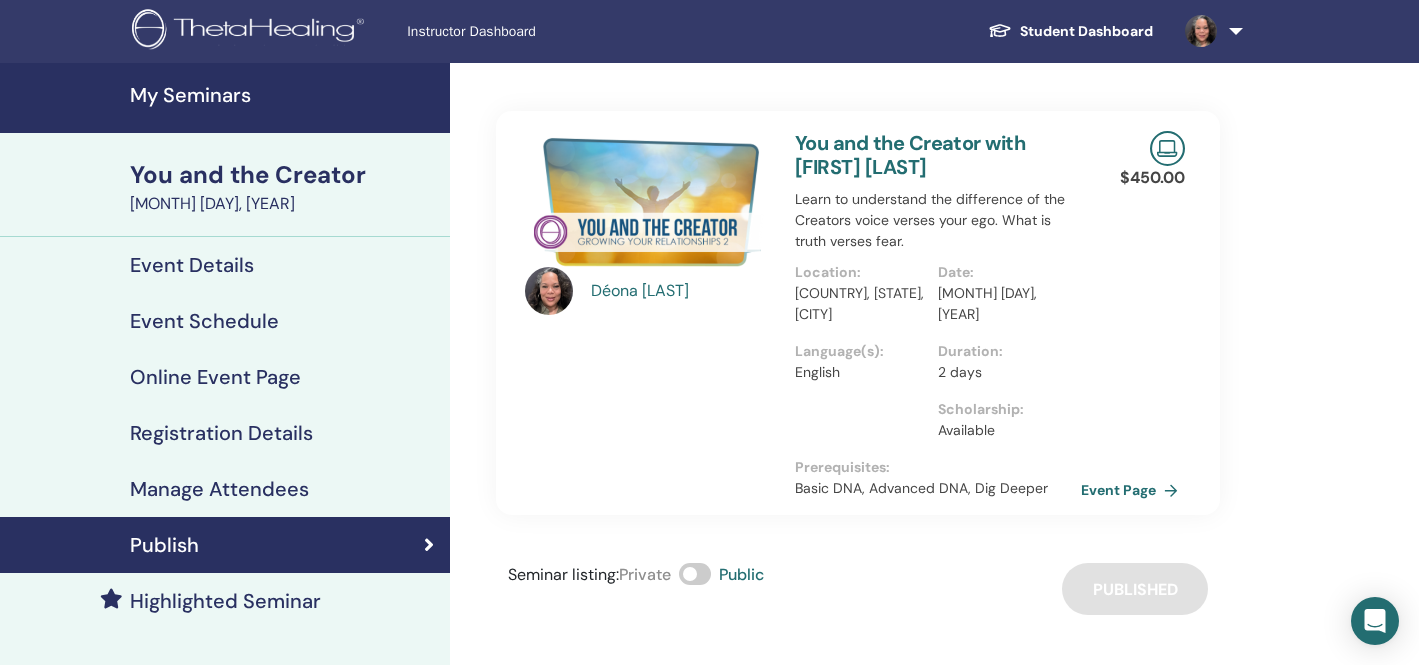 scroll, scrollTop: 0, scrollLeft: 0, axis: both 